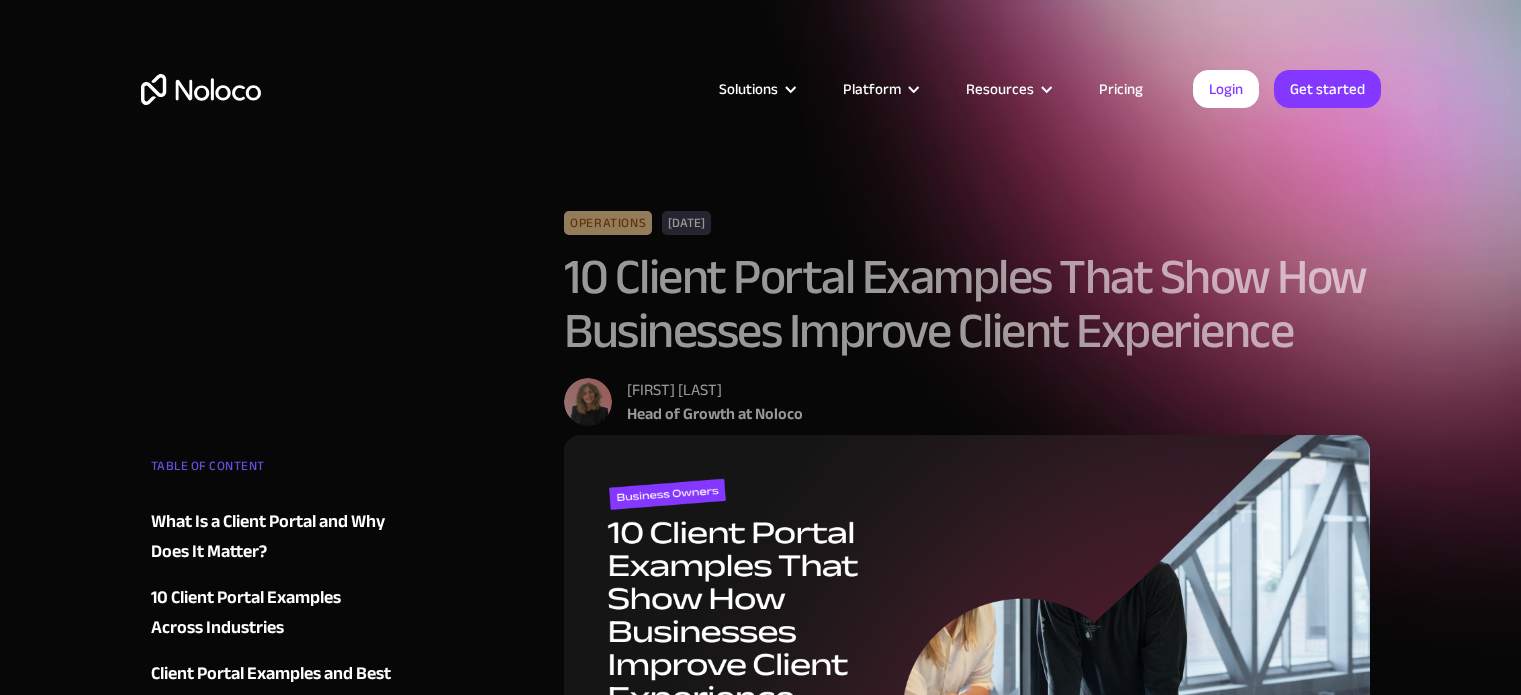 scroll, scrollTop: 0, scrollLeft: 0, axis: both 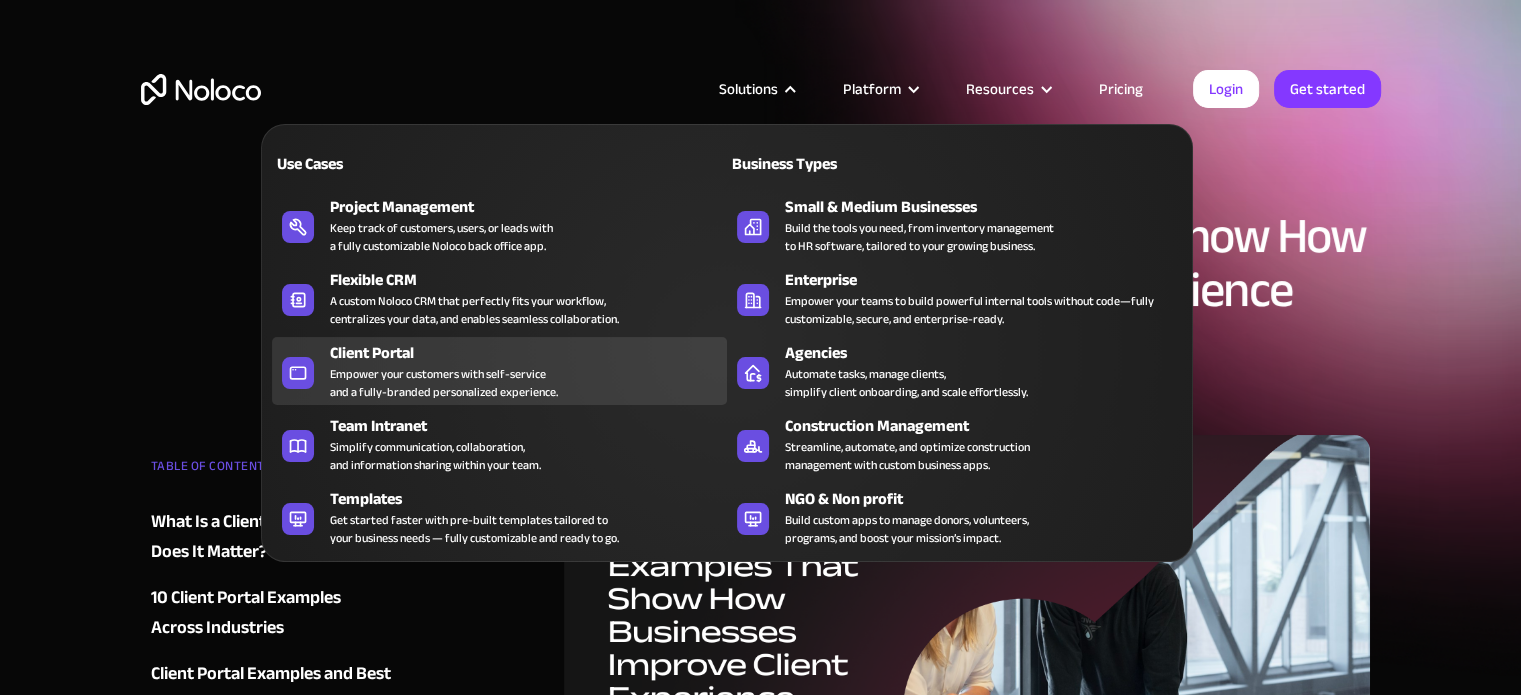click on "Empower your customers with self-service  and a fully-branded personalized experience." at bounding box center [444, 383] 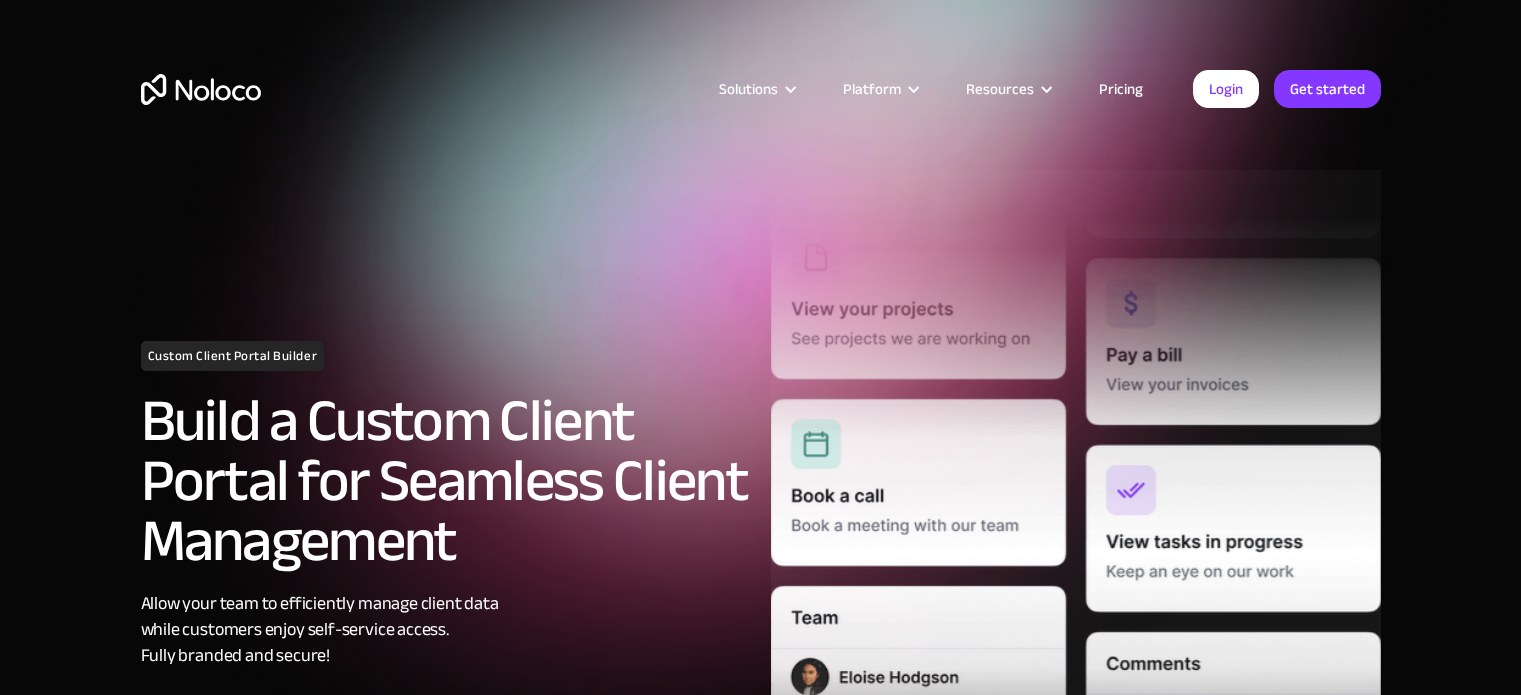 scroll, scrollTop: 0, scrollLeft: 0, axis: both 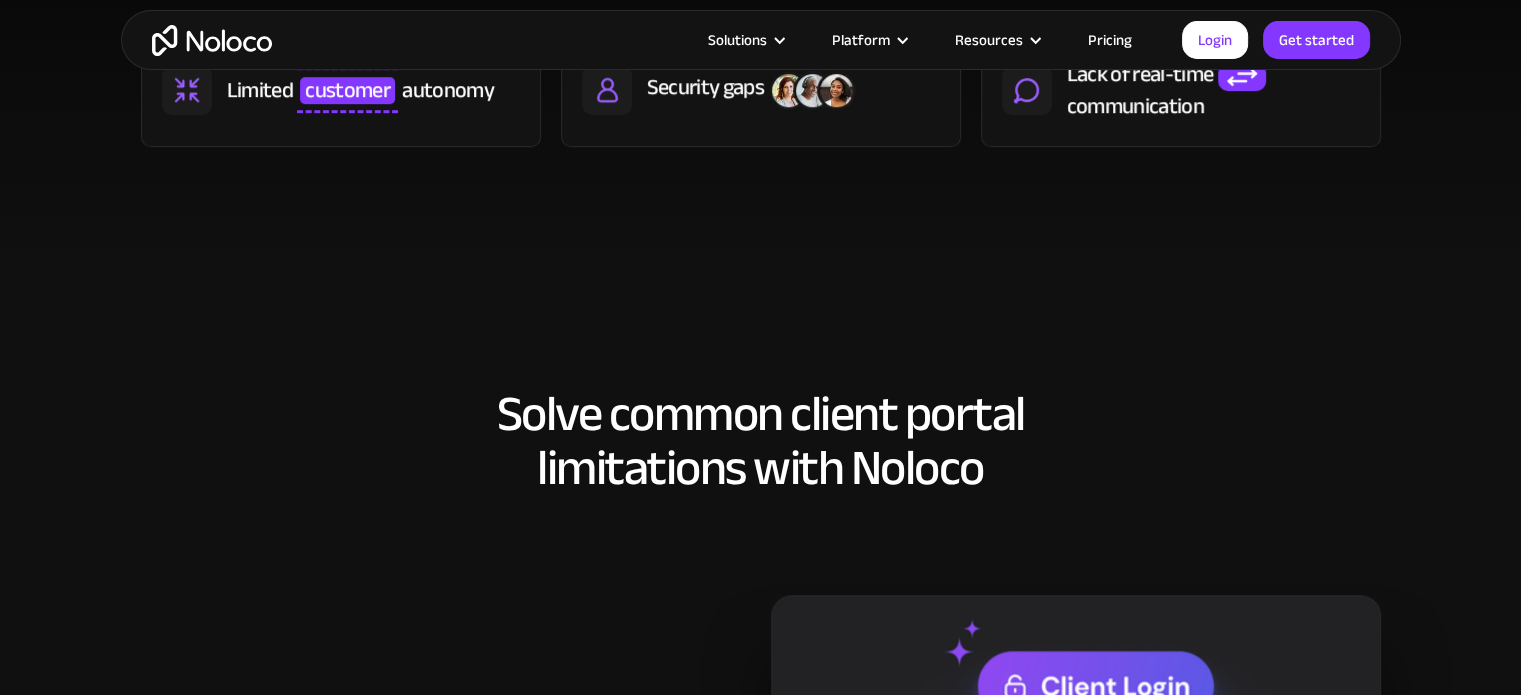 click on "Pricing" at bounding box center (1110, 40) 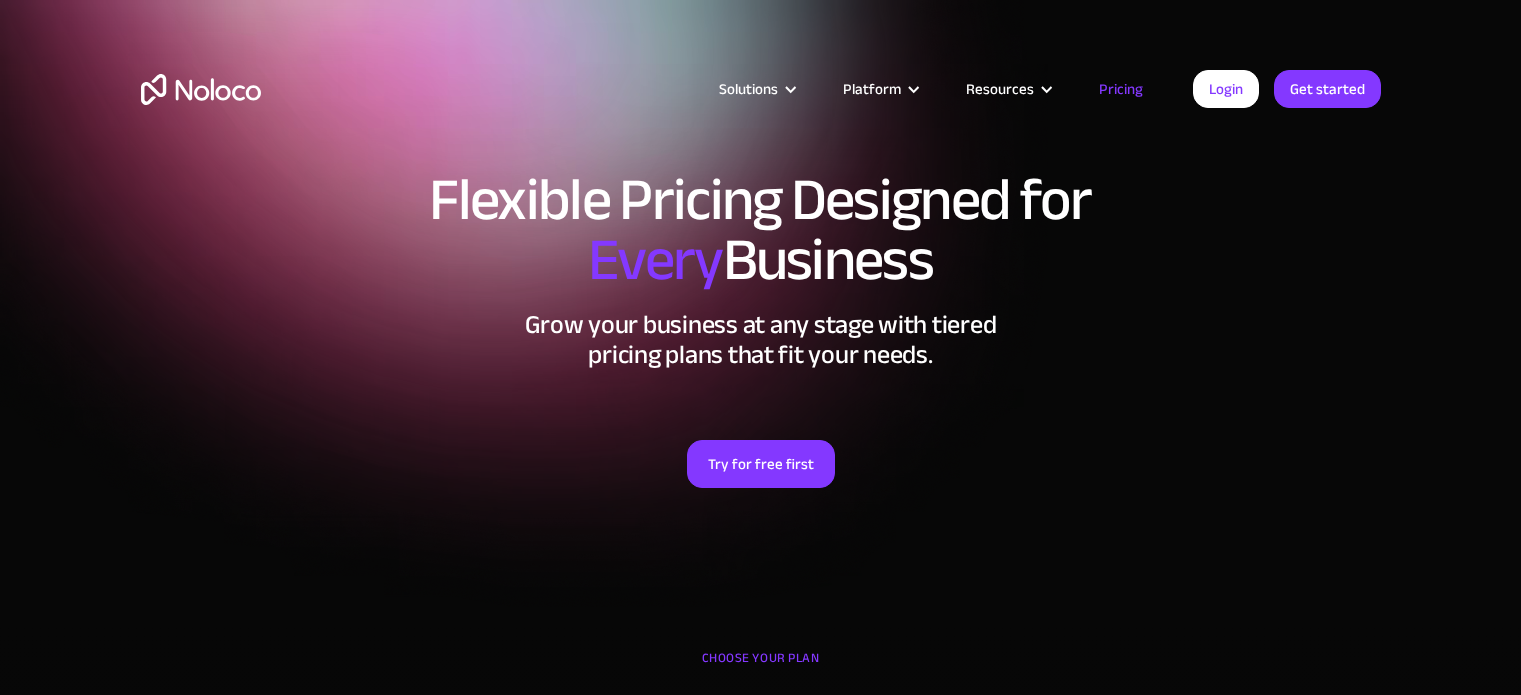 scroll, scrollTop: 0, scrollLeft: 0, axis: both 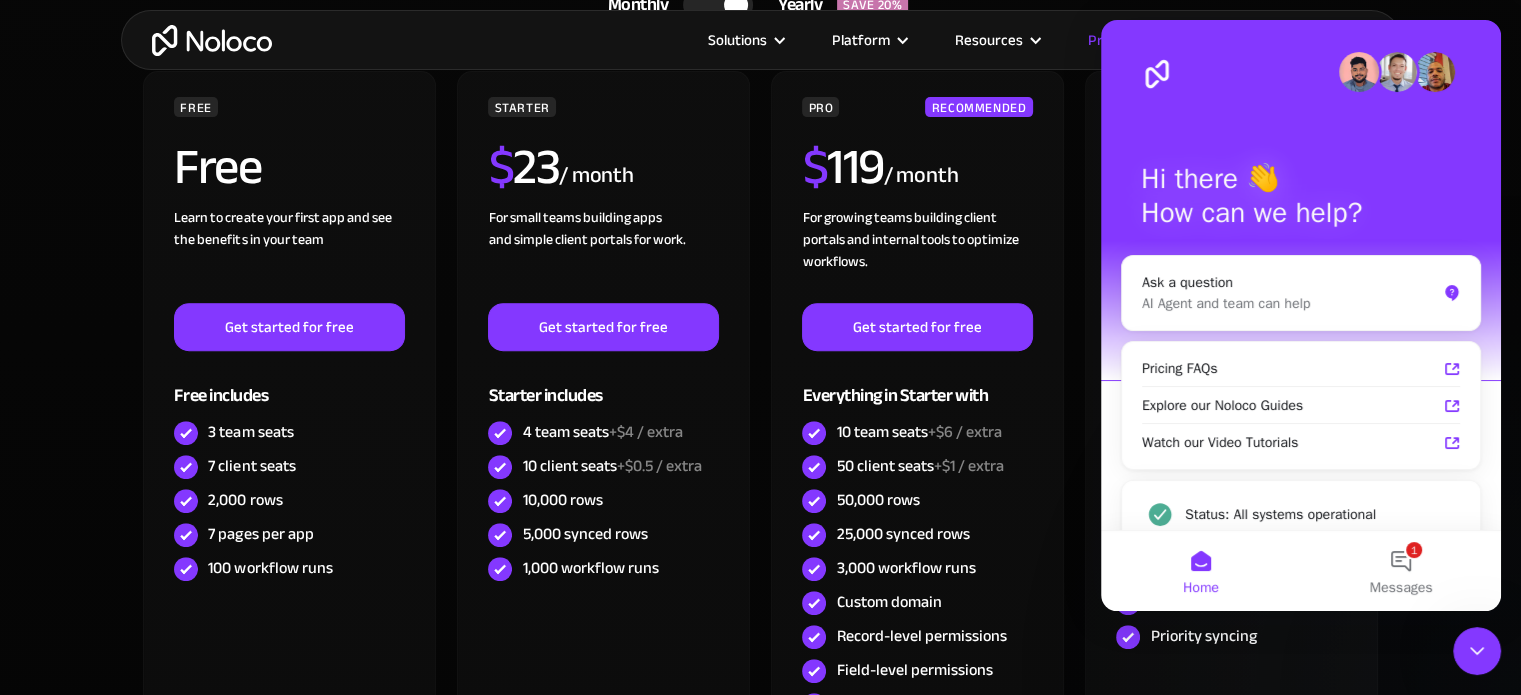 click on "Solutions Use Cases Business Types
Project Management Keep track of customers, users, or leads with  a fully customizable Noloco back office app.
Small & Medium Businesses Build the tools you need, from inventory management  to HR software, tailored to your growing business.
Flexible CRM A custom Noloco CRM that perfectly fits your workflow,  centralizes your data, and enables seamless collaboration. Enterprise Empower your teams to build powerful internal tools without code—fully customizable, secure, and enterprise-ready. Client Portal Empower your customers with self-service  and a fully-branded personalized experience.
Agencies Automate tasks, manage clients,  simplify client onboarding, and scale effortlessly.
Team Intranet Simplify communication, collaboration,  and information sharing within your team. Construction Management Streamline, automate, and optimize construction" at bounding box center (727, 40) 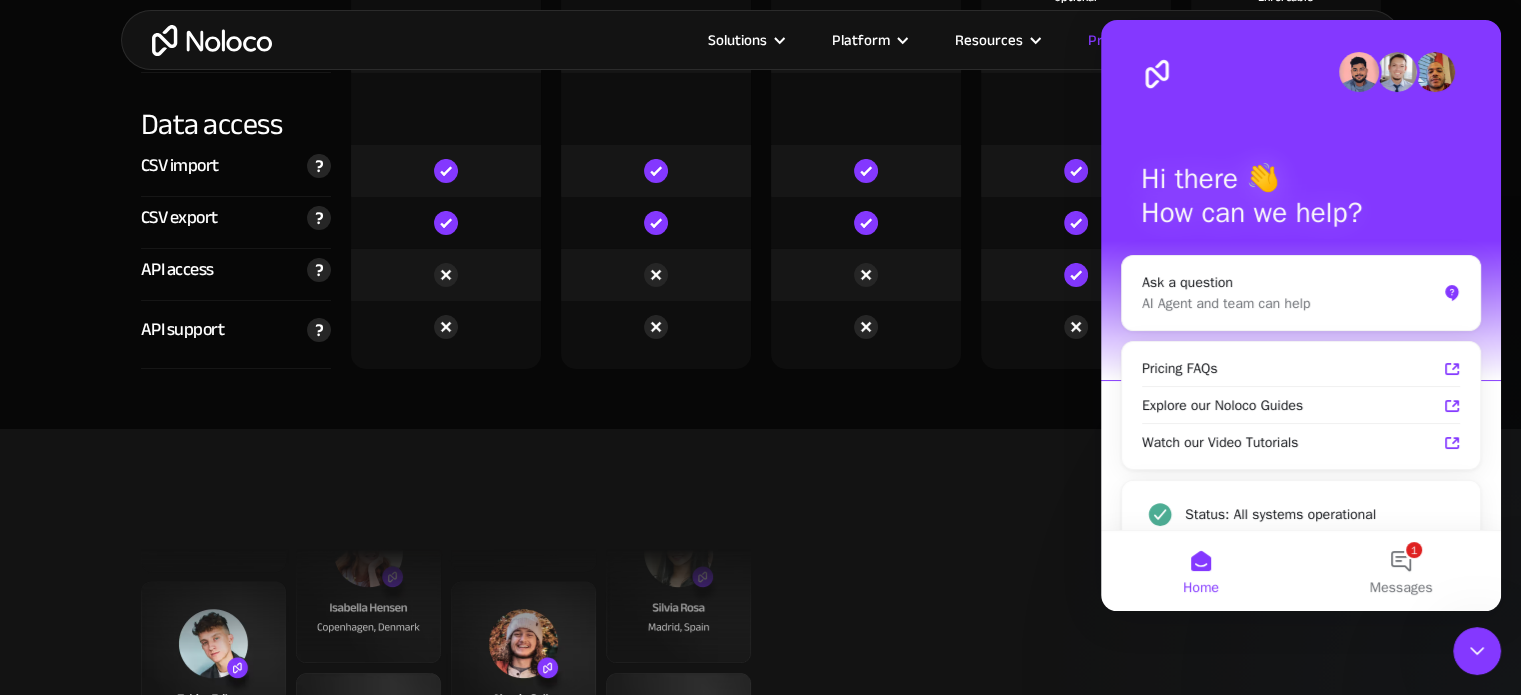 scroll, scrollTop: 7006, scrollLeft: 0, axis: vertical 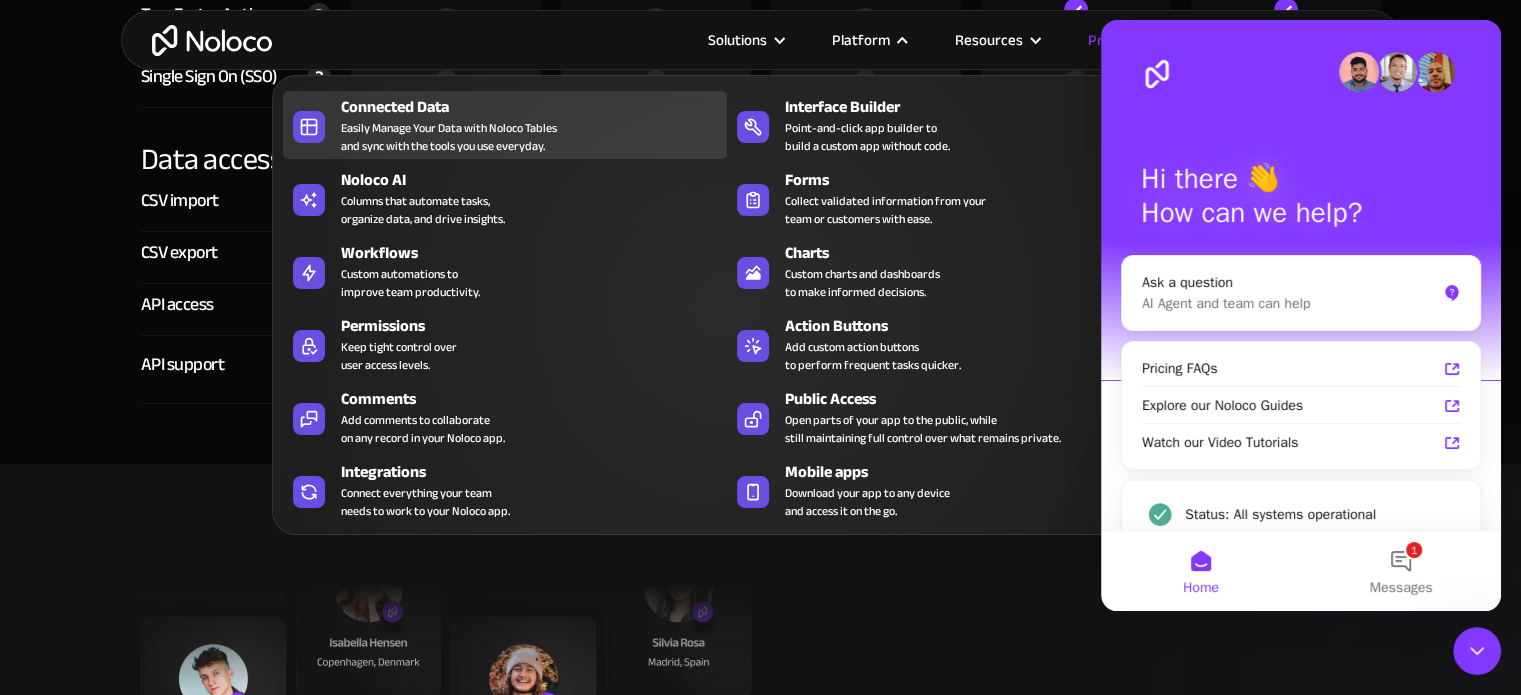 click on "Easily Manage Your Data with Noloco Tables and sync with the tools you use everyday." at bounding box center [449, 137] 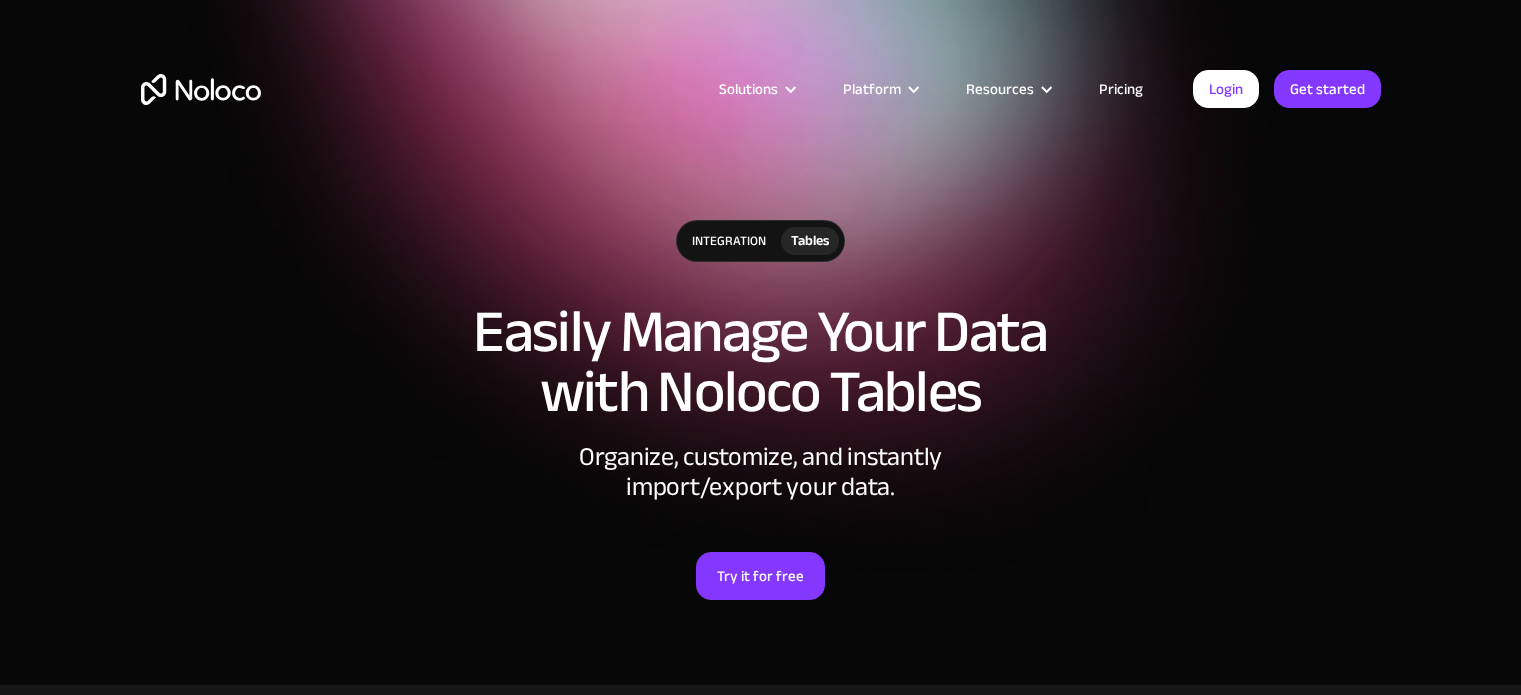 scroll, scrollTop: 0, scrollLeft: 0, axis: both 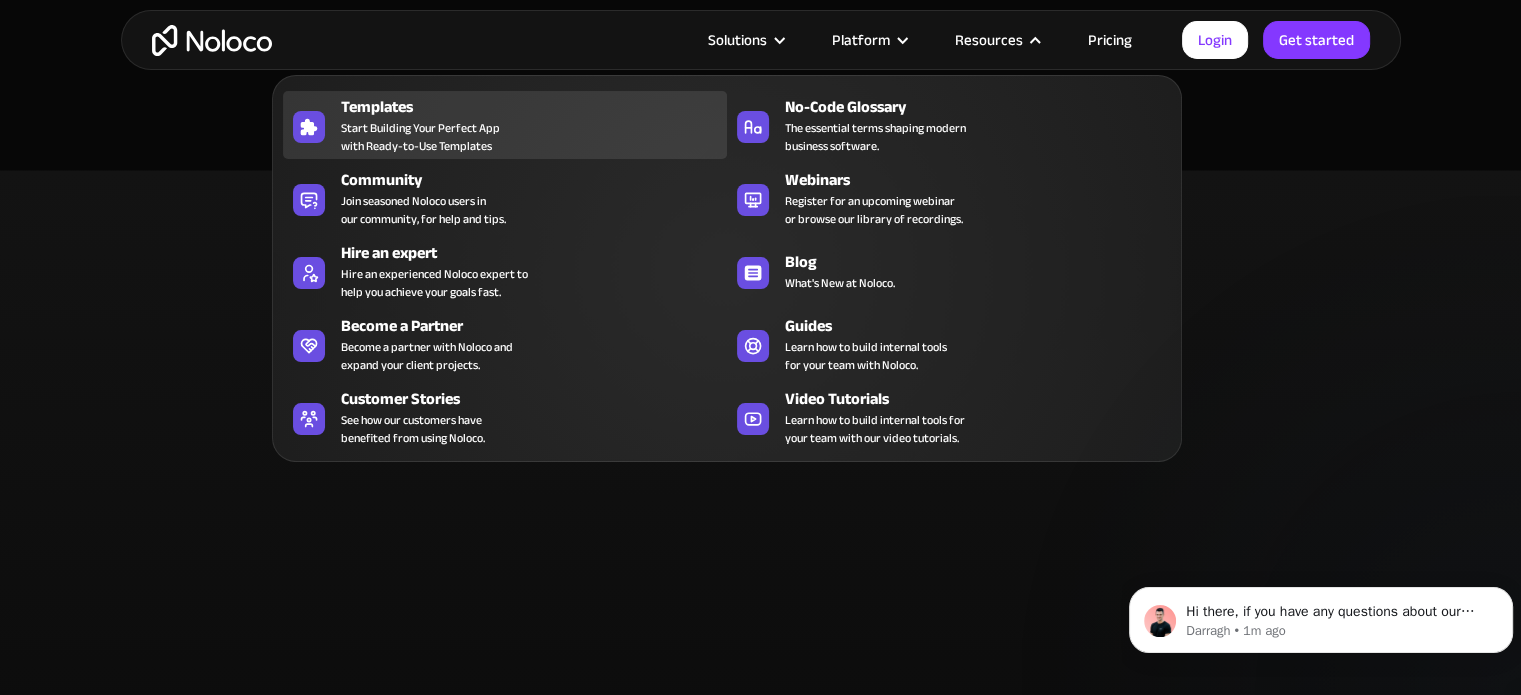 click on "Templates Start Building Your Perfect App with Ready-to-Use Templates" at bounding box center (529, 125) 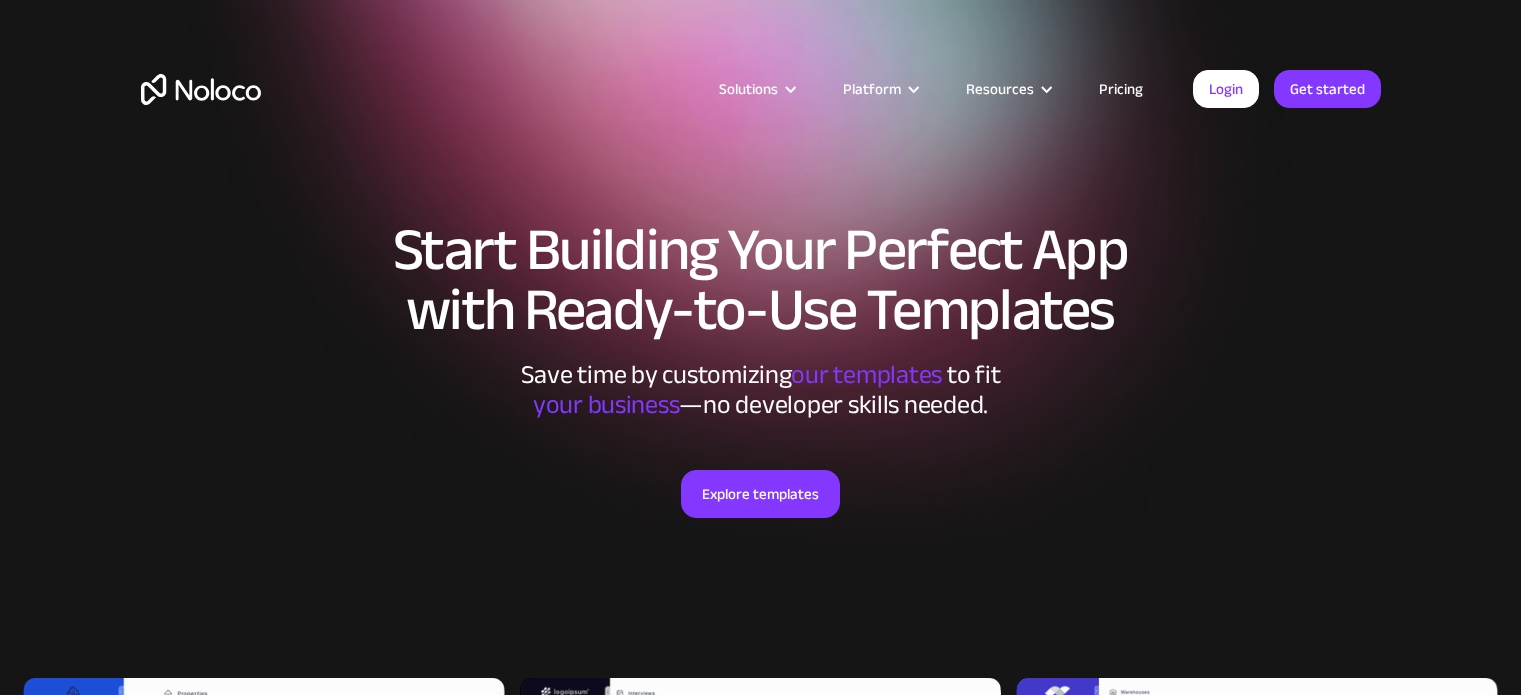 scroll, scrollTop: 0, scrollLeft: 0, axis: both 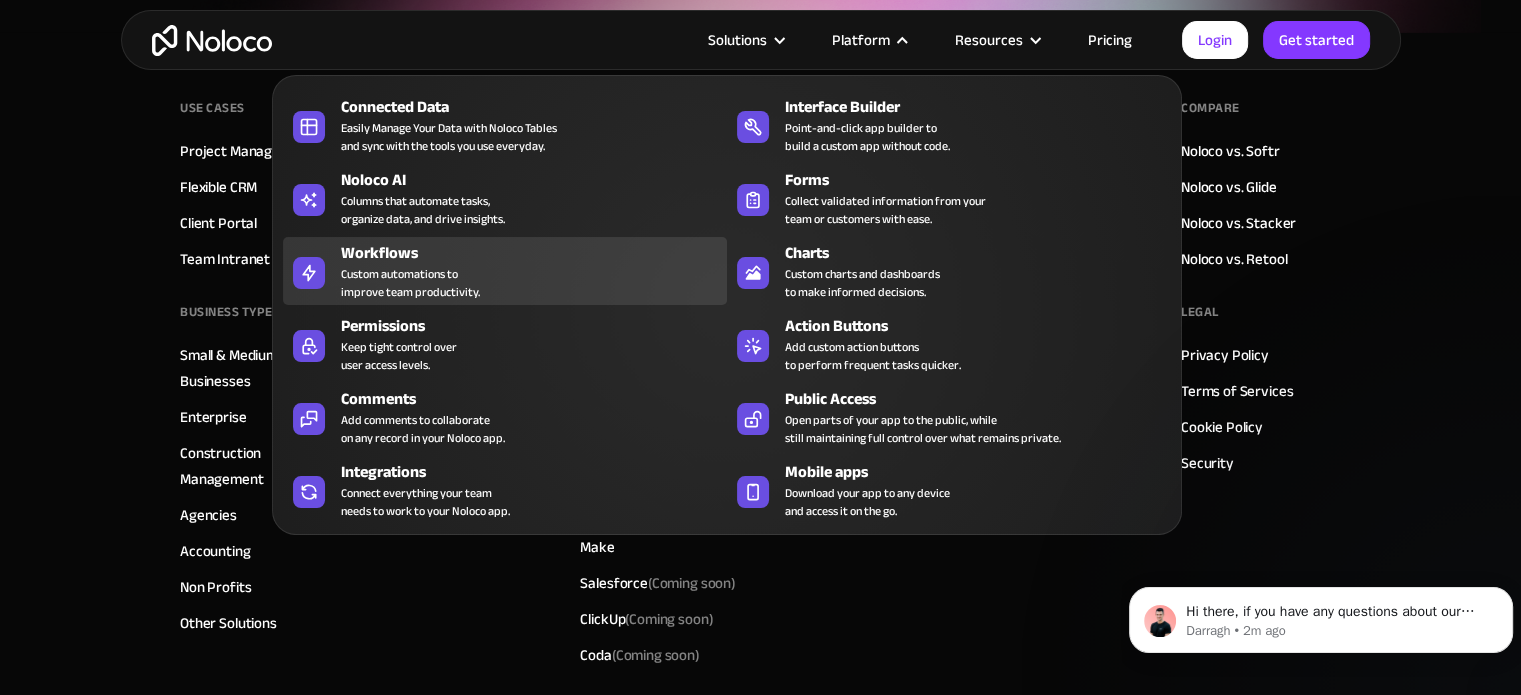 click on "Custom automations to  improve team productivity." at bounding box center (410, 283) 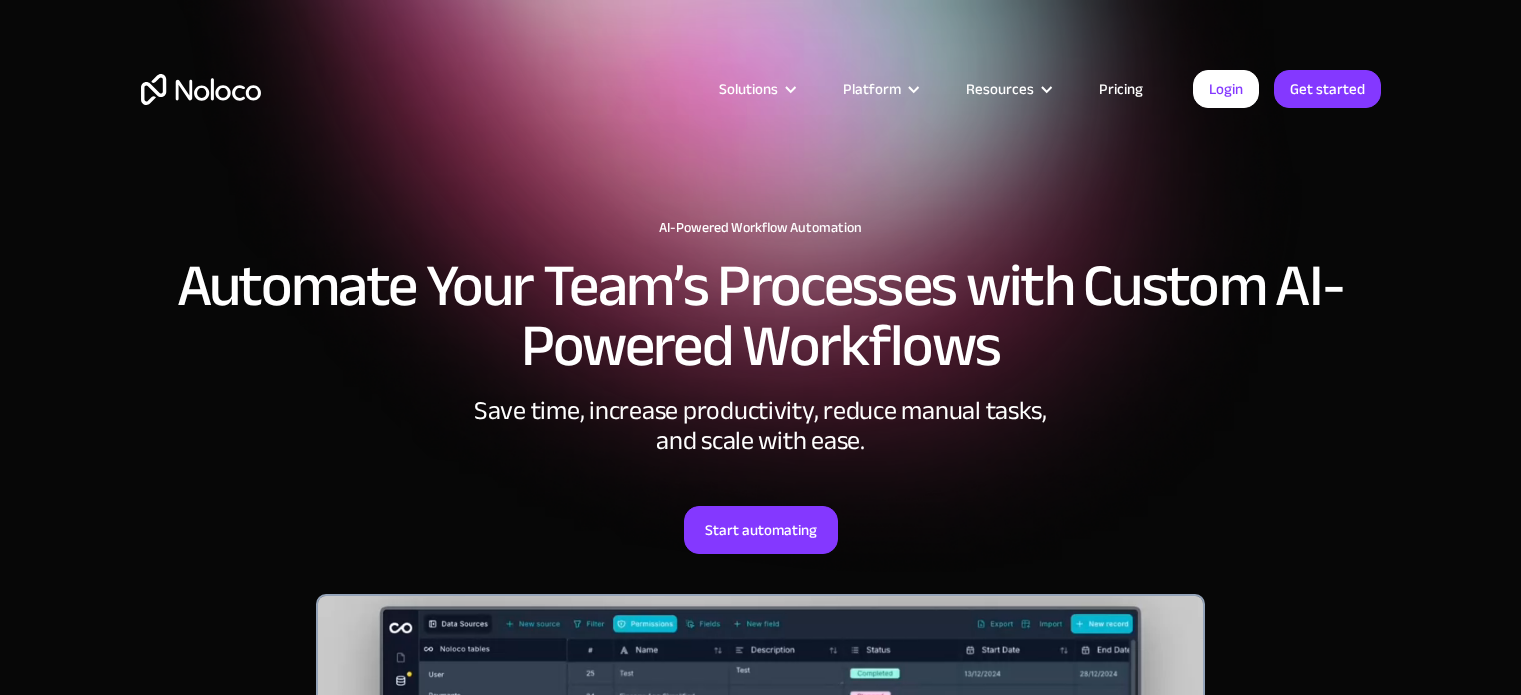 scroll, scrollTop: 0, scrollLeft: 0, axis: both 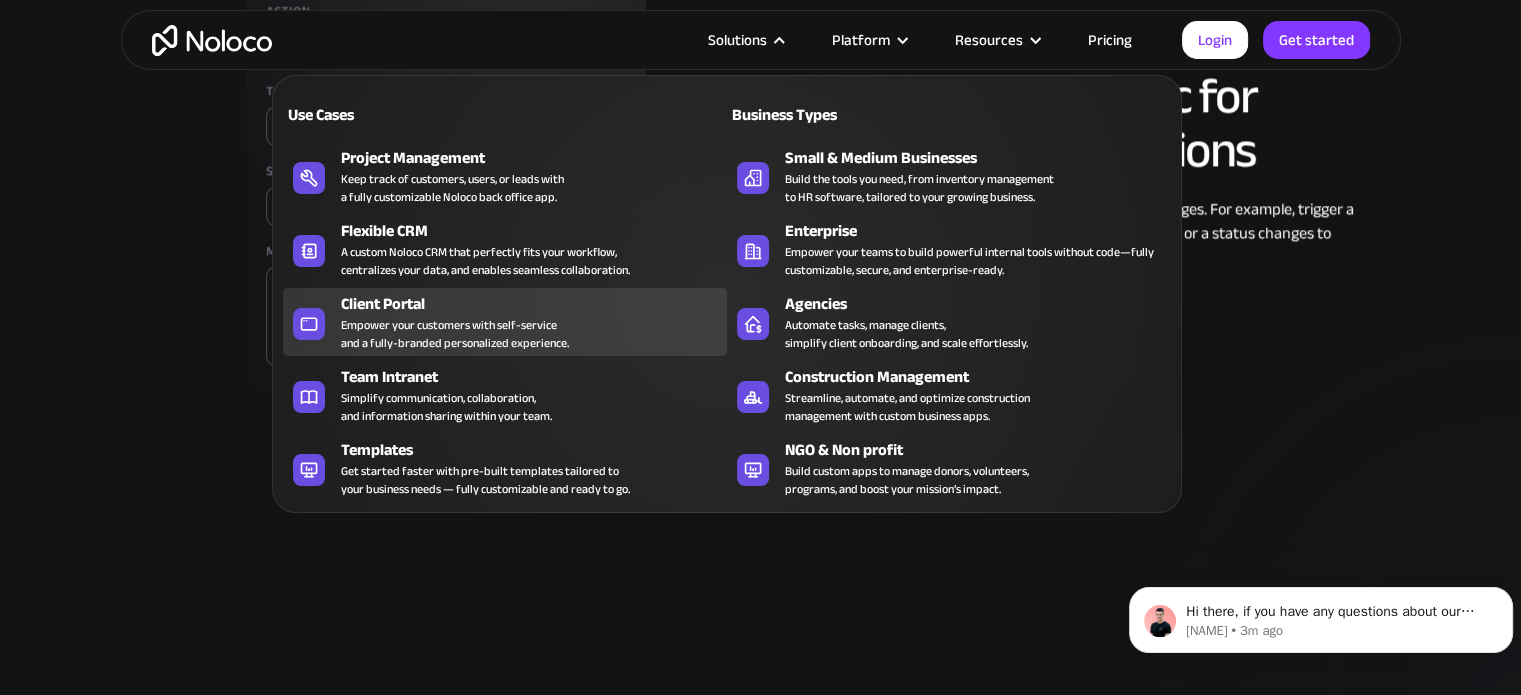 click on "Empower your customers with self-service  and a fully-branded personalized experience." at bounding box center (455, 334) 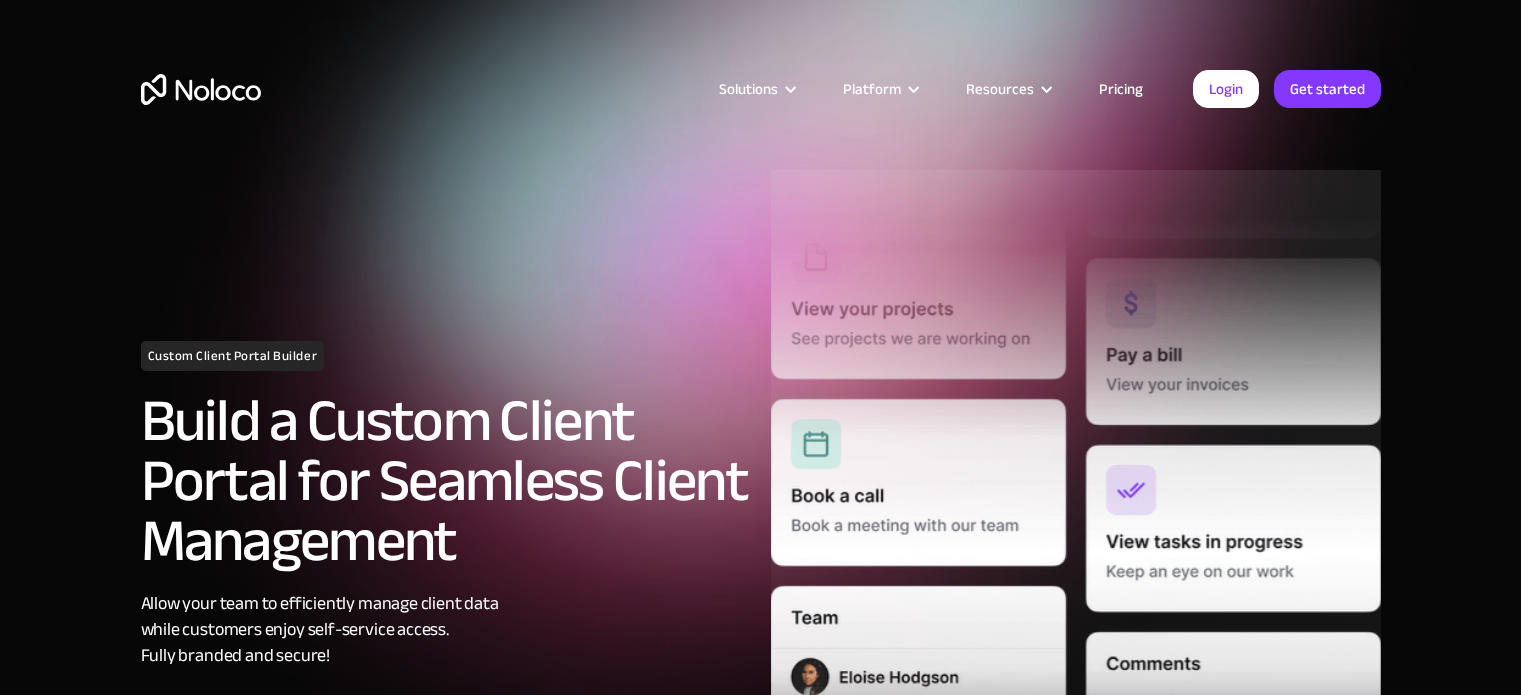scroll, scrollTop: 0, scrollLeft: 0, axis: both 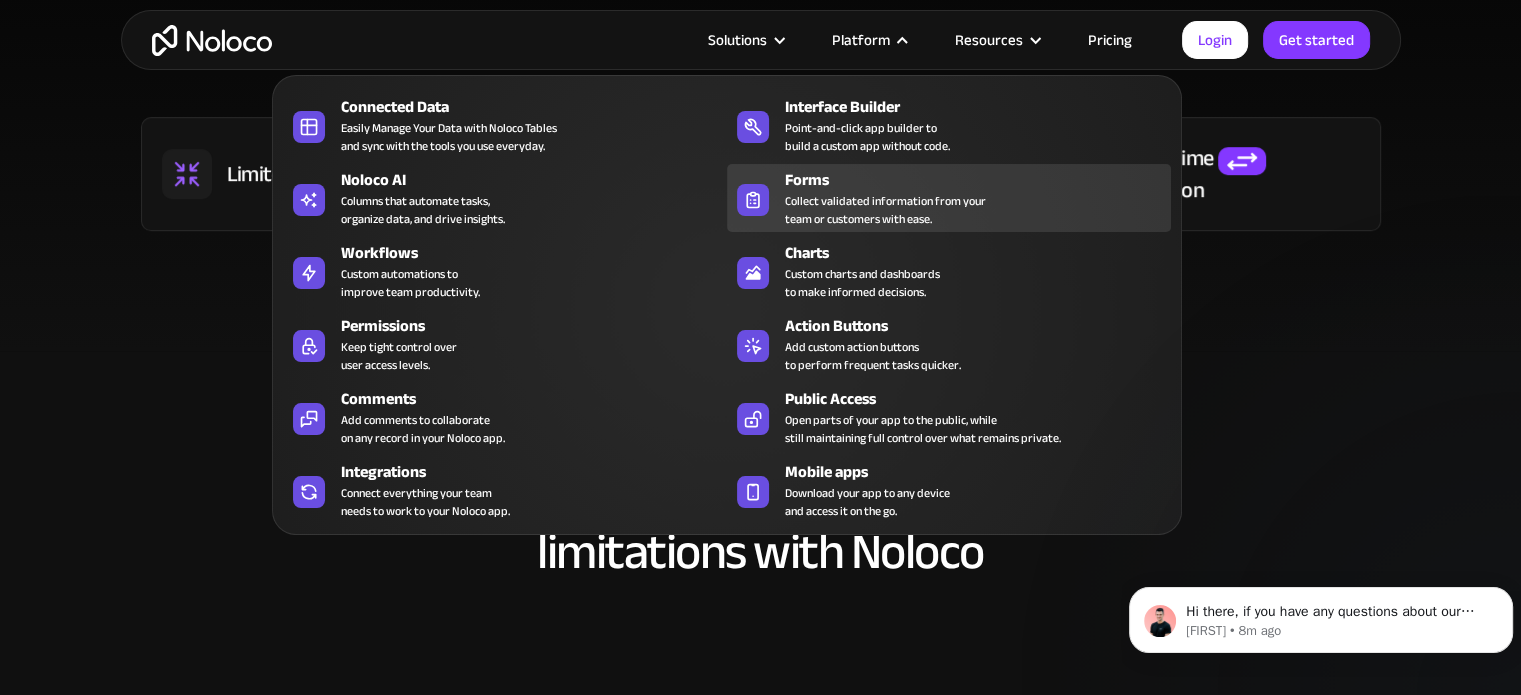click on "Forms" at bounding box center (982, 180) 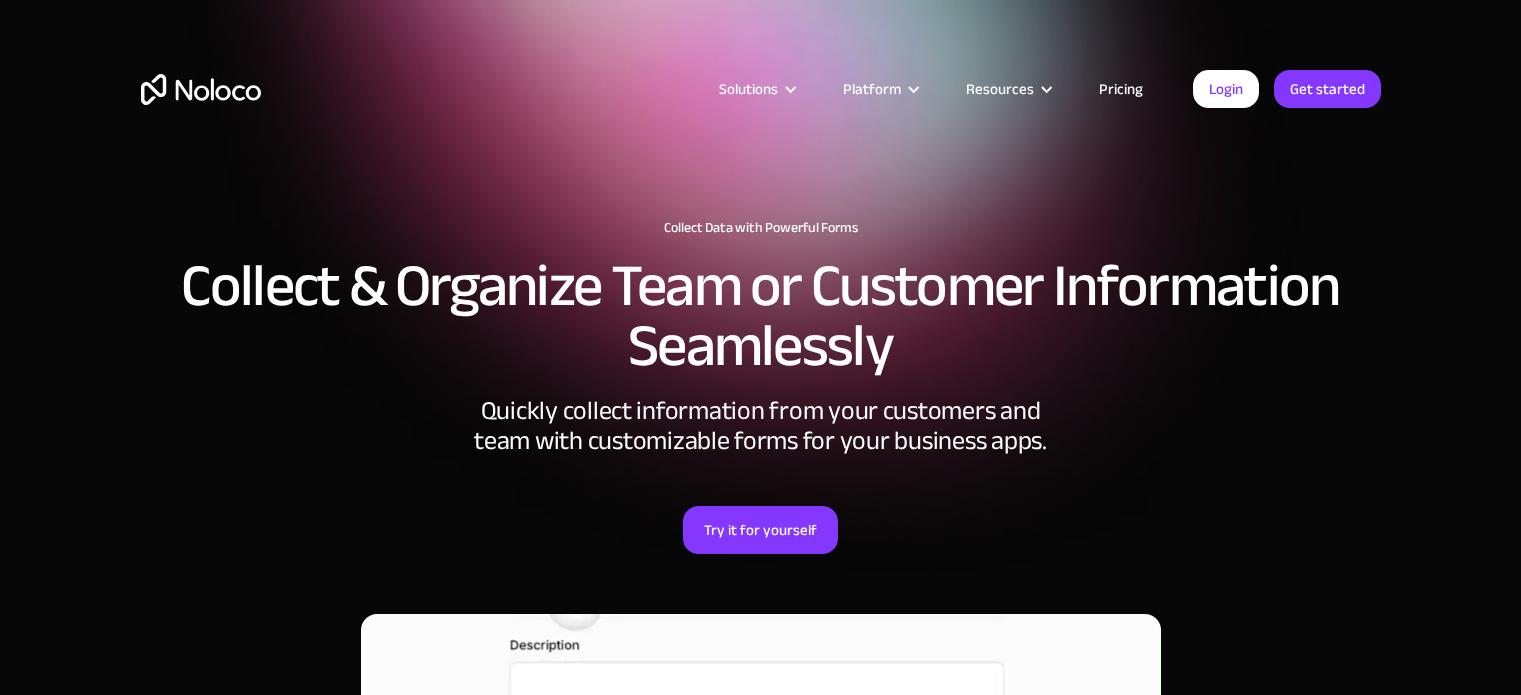 scroll, scrollTop: 0, scrollLeft: 0, axis: both 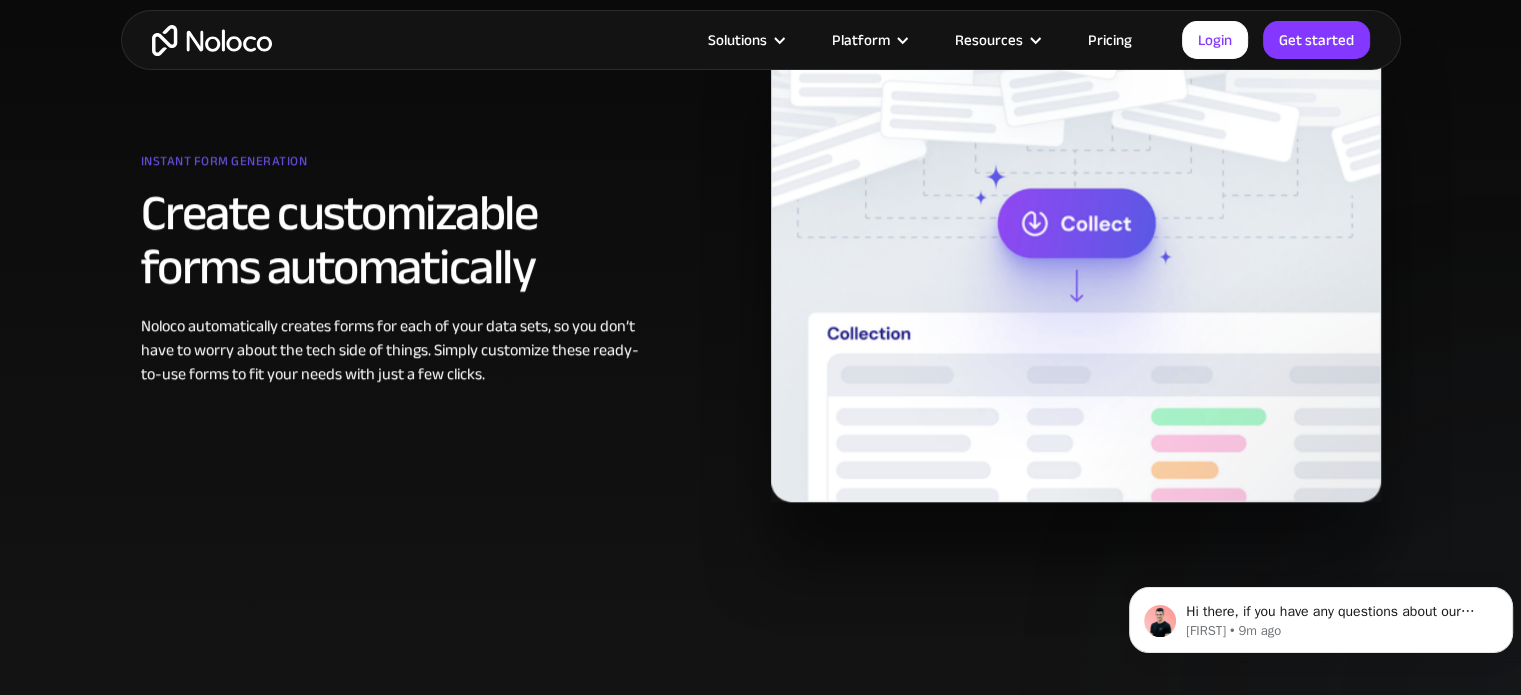 click at bounding box center [1076, 266] 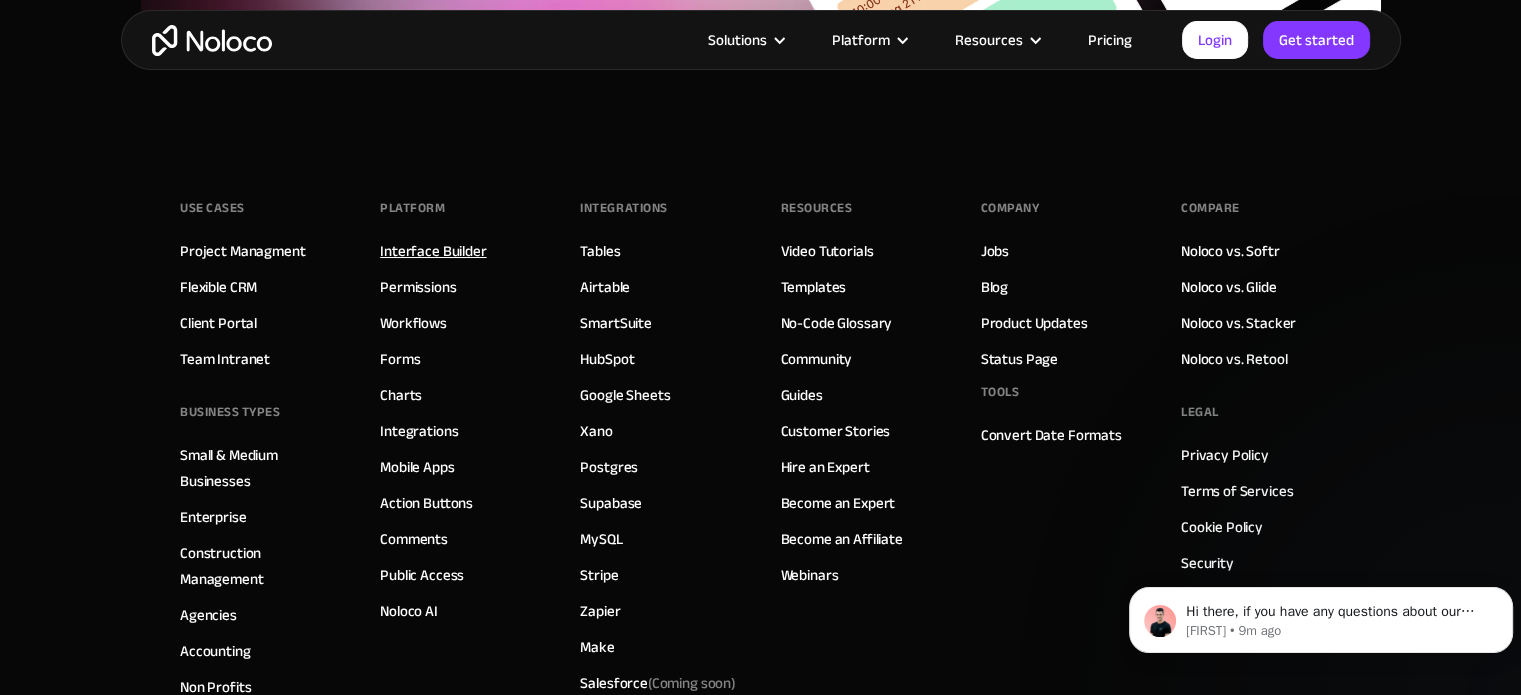 scroll, scrollTop: 7596, scrollLeft: 0, axis: vertical 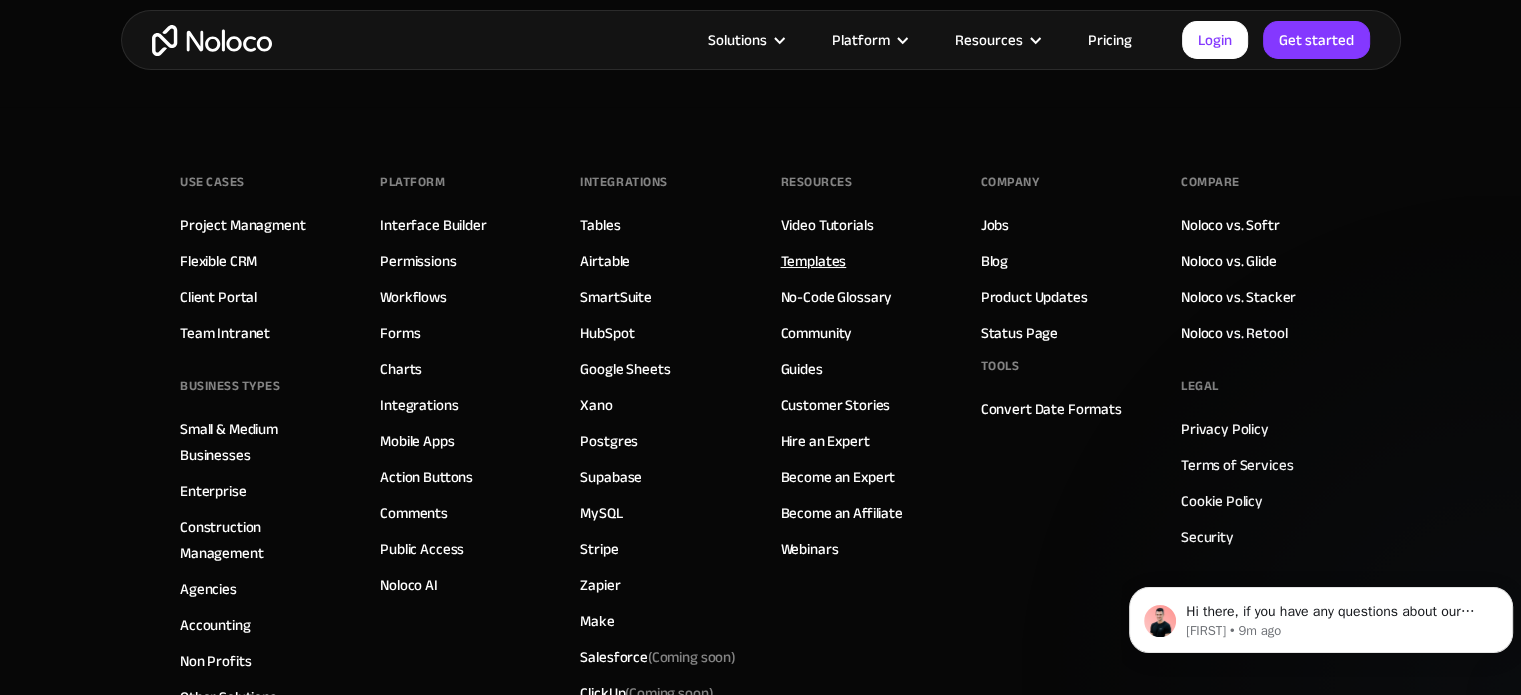click on "Templates" at bounding box center [814, 261] 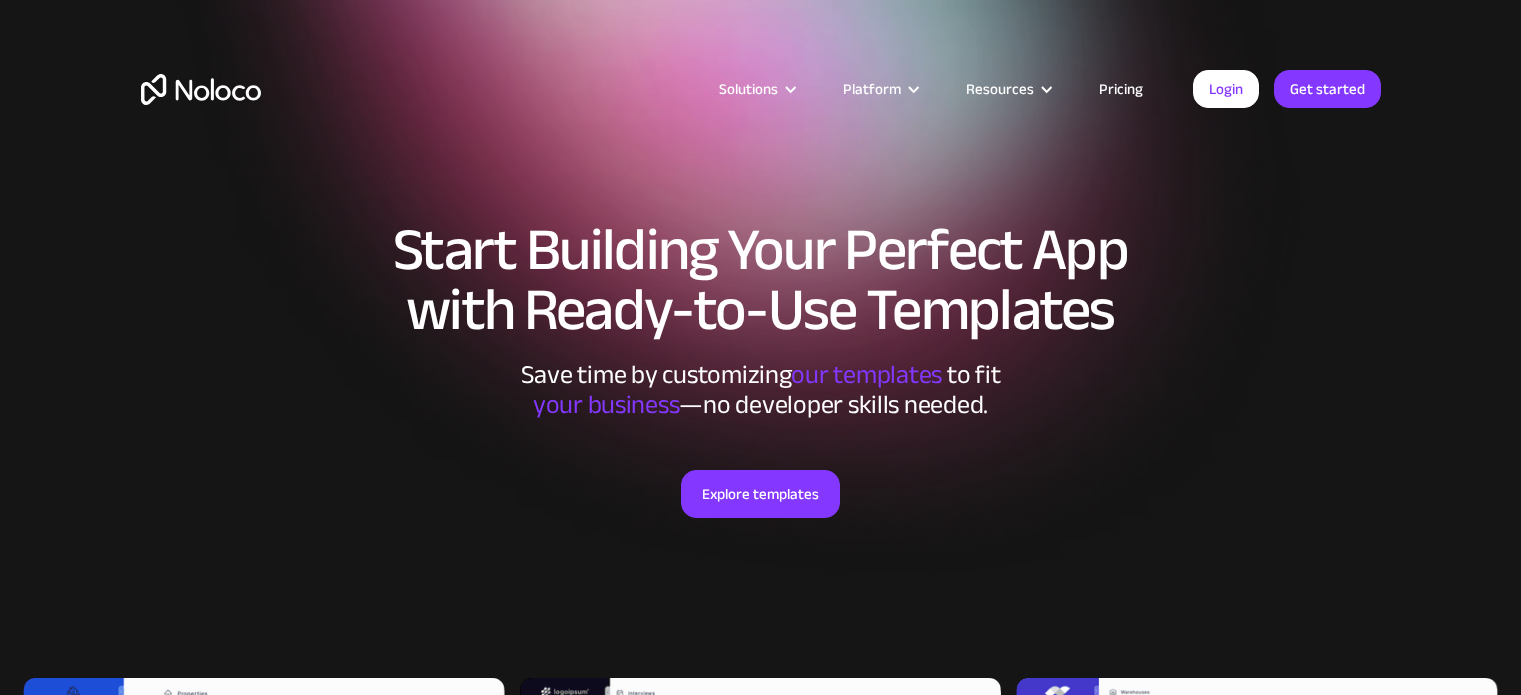 scroll, scrollTop: 0, scrollLeft: 0, axis: both 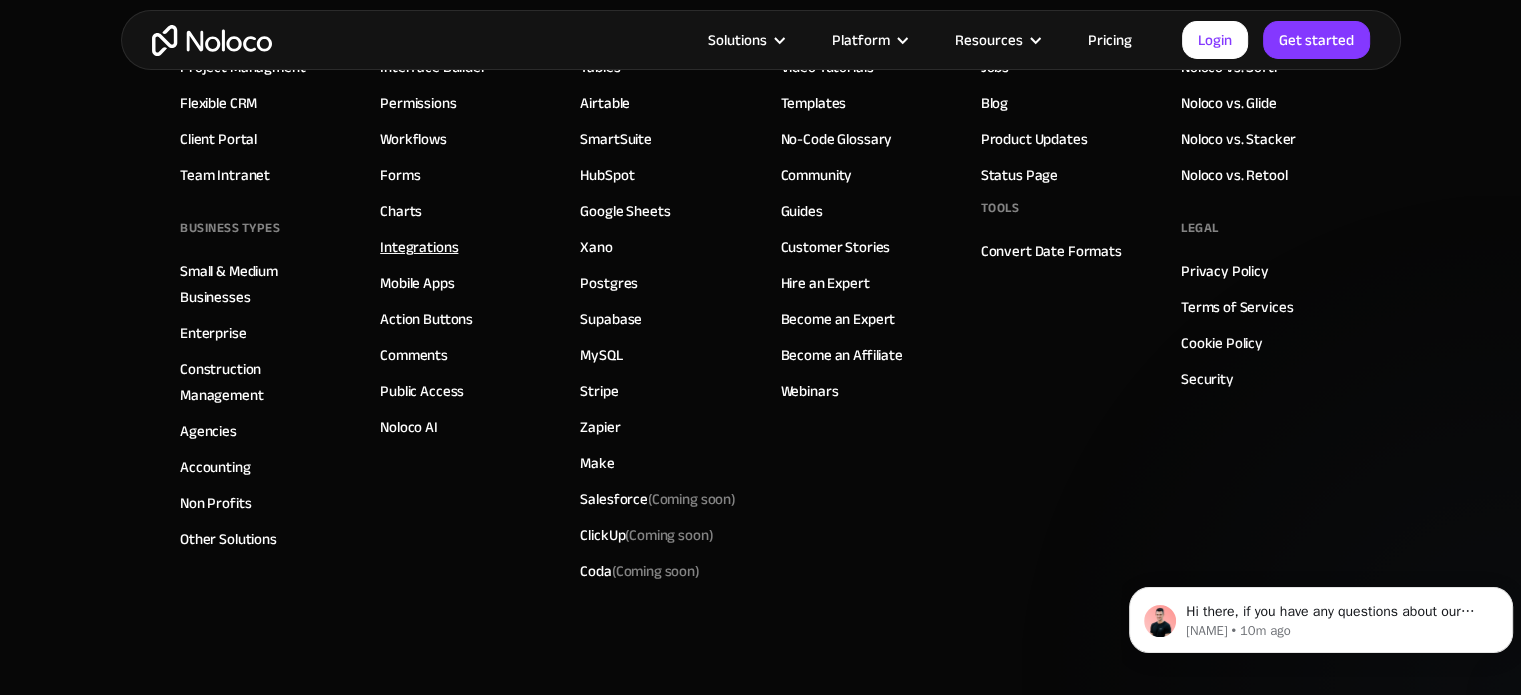click on "Integrations" at bounding box center (419, 247) 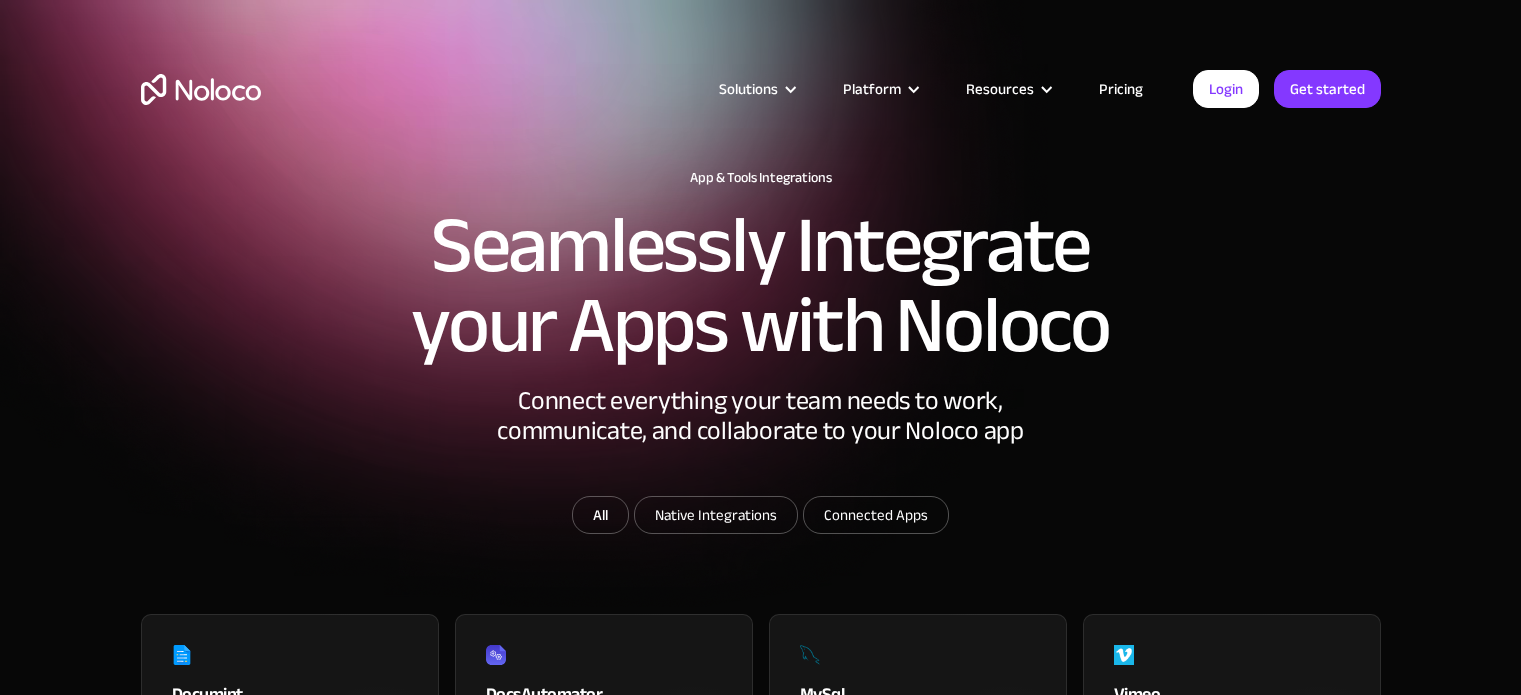scroll, scrollTop: 0, scrollLeft: 0, axis: both 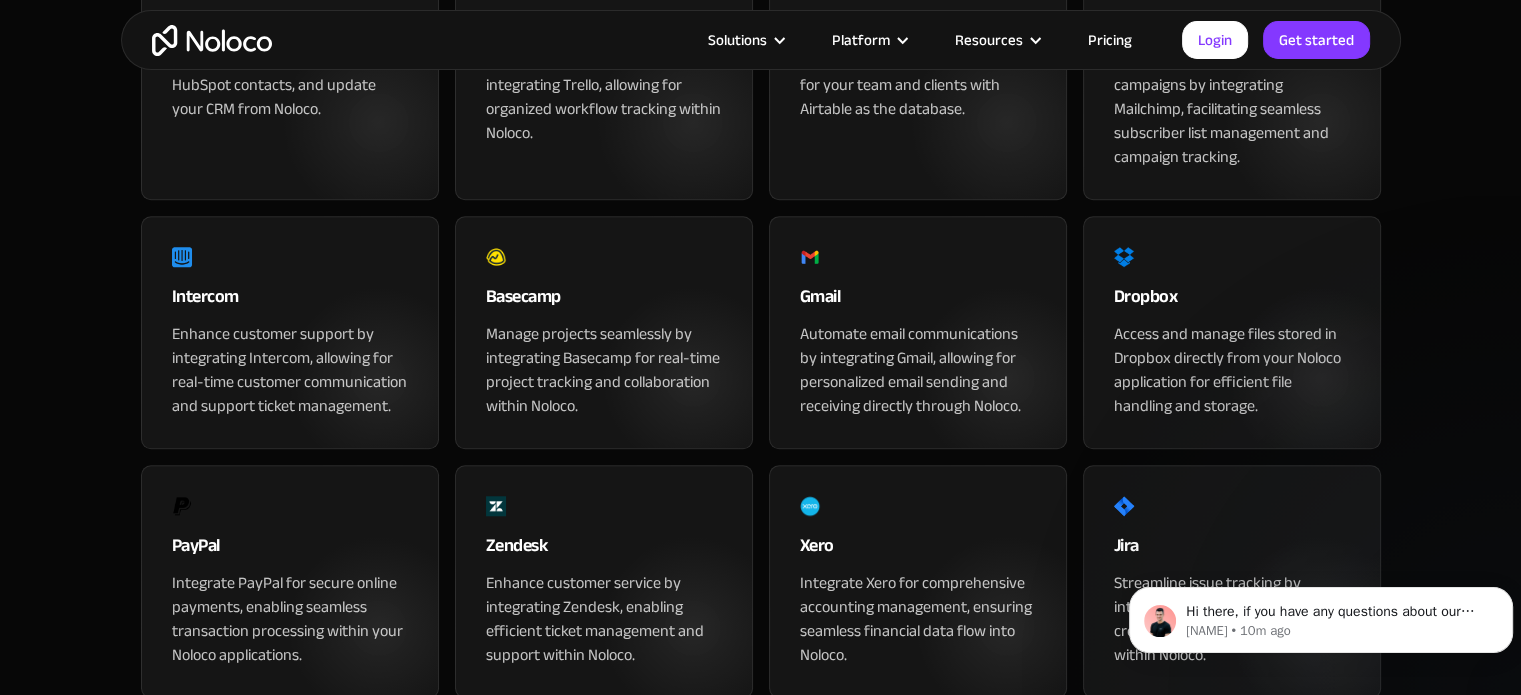 click on "App & Tools Integrations Seamlessly Integrate your Apps with Noloco Connect everything your team needs to work, communicate, and collaborate to your Noloco app All Native Integrations Connected Apps Thank you! Your submission has been received! Oops! Something went wrong while submitting the form. Documint Automatically generate PDF documents, barcodes and QR codes from your Airtable data using Noloco and Documint Connected Apps DocsAutomator Generate PDF documents such as Invoices, Receipts, Packing lists using Noloco and DocsAutomator Native Integrations MySql Integrate MySql for database management, allowing for robust data handling and storage within Noloco. Native Integrations Vimeo Integrate Vimeo to embed high-quality videos in your Noloco applications, enriching the user experience with visual content. Connected Apps Youtube Embed Youtube videos directly in your Noloco app for rich media integration and enhanced user engagement. Native Integrations Postgres Native Integrations Zapier Make Xano OpenAI" at bounding box center (760, -131) 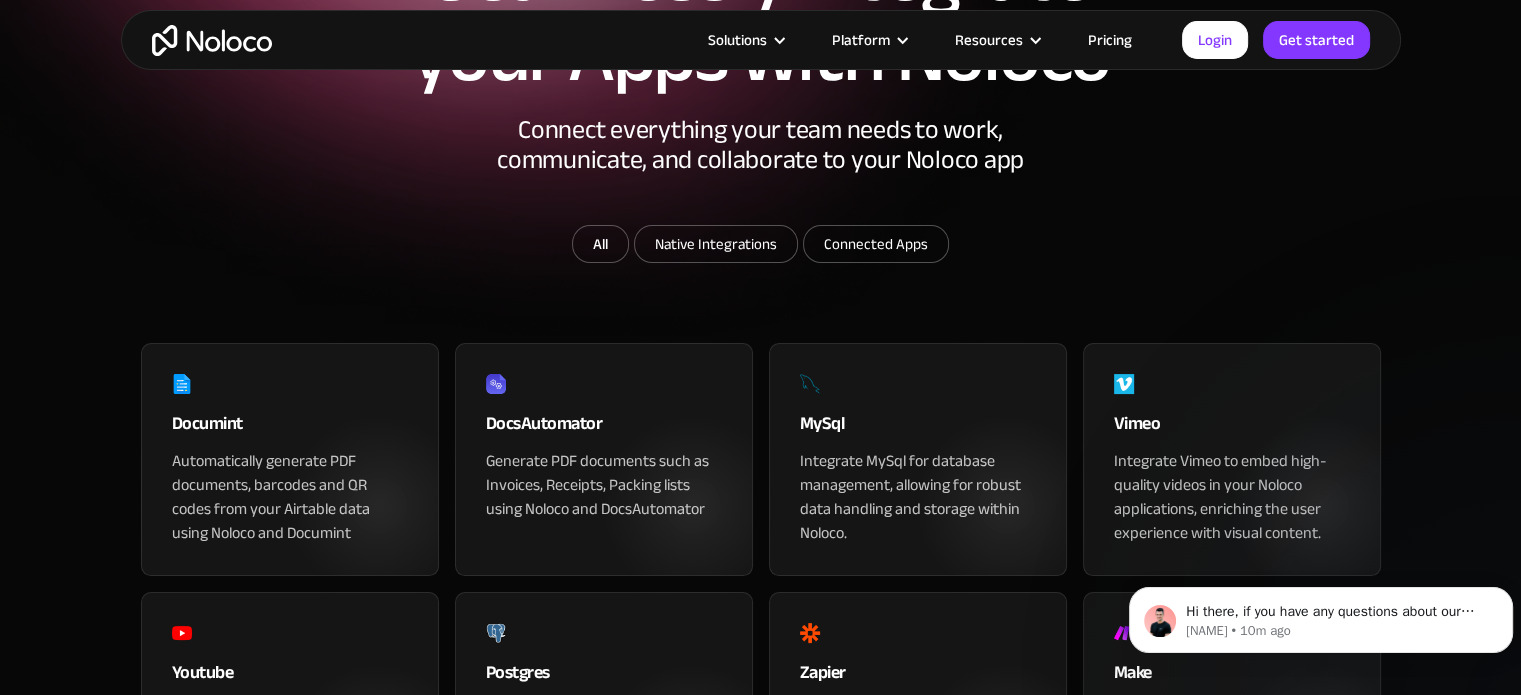 scroll, scrollTop: 254, scrollLeft: 0, axis: vertical 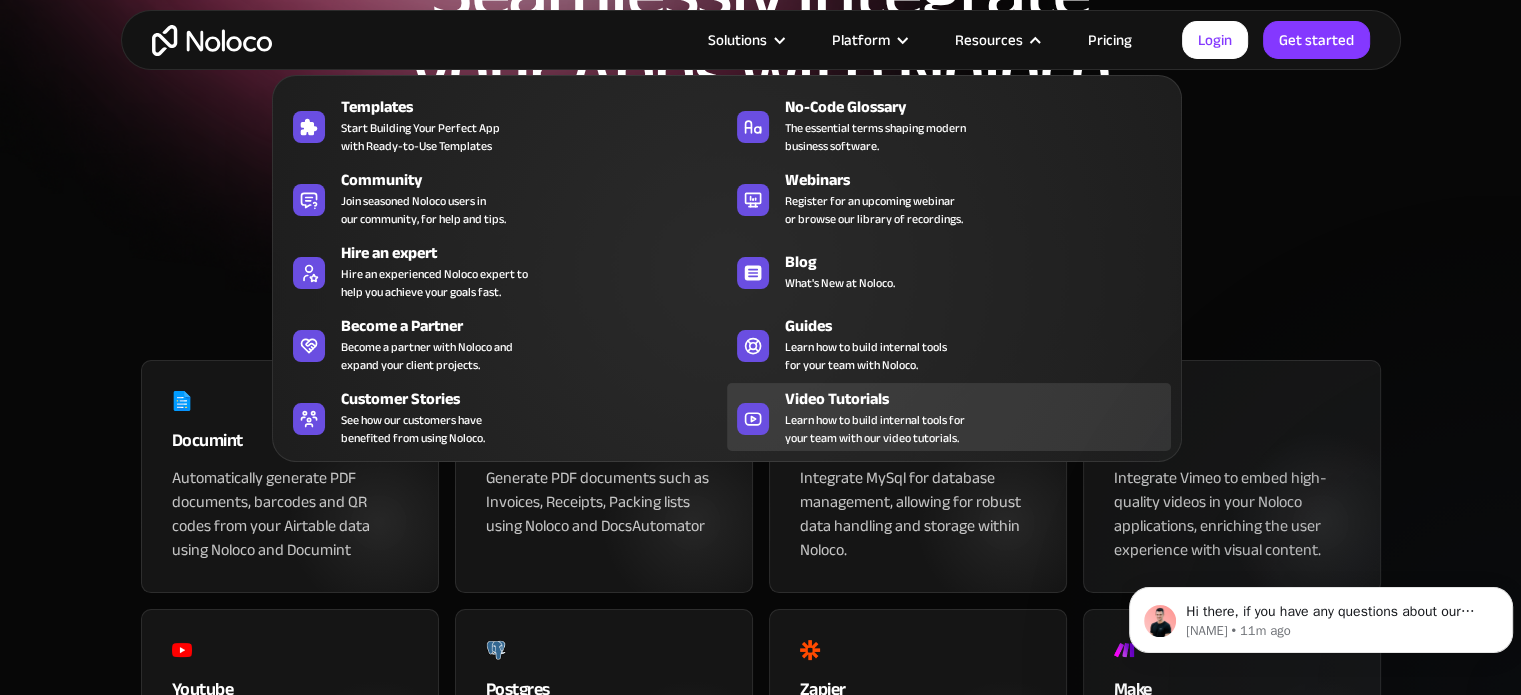 click on "Learn how to build internal tools for your team with our video tutorials." at bounding box center [875, 429] 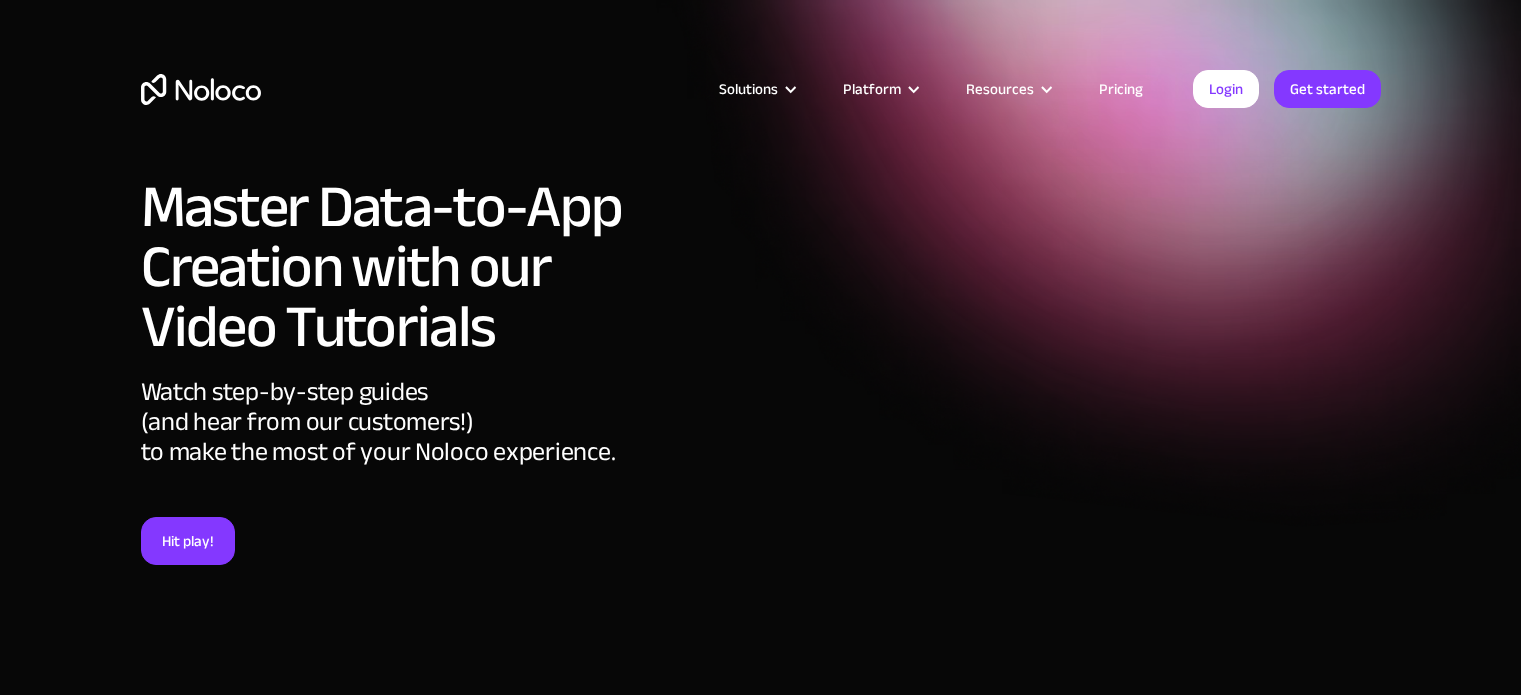 scroll, scrollTop: 0, scrollLeft: 0, axis: both 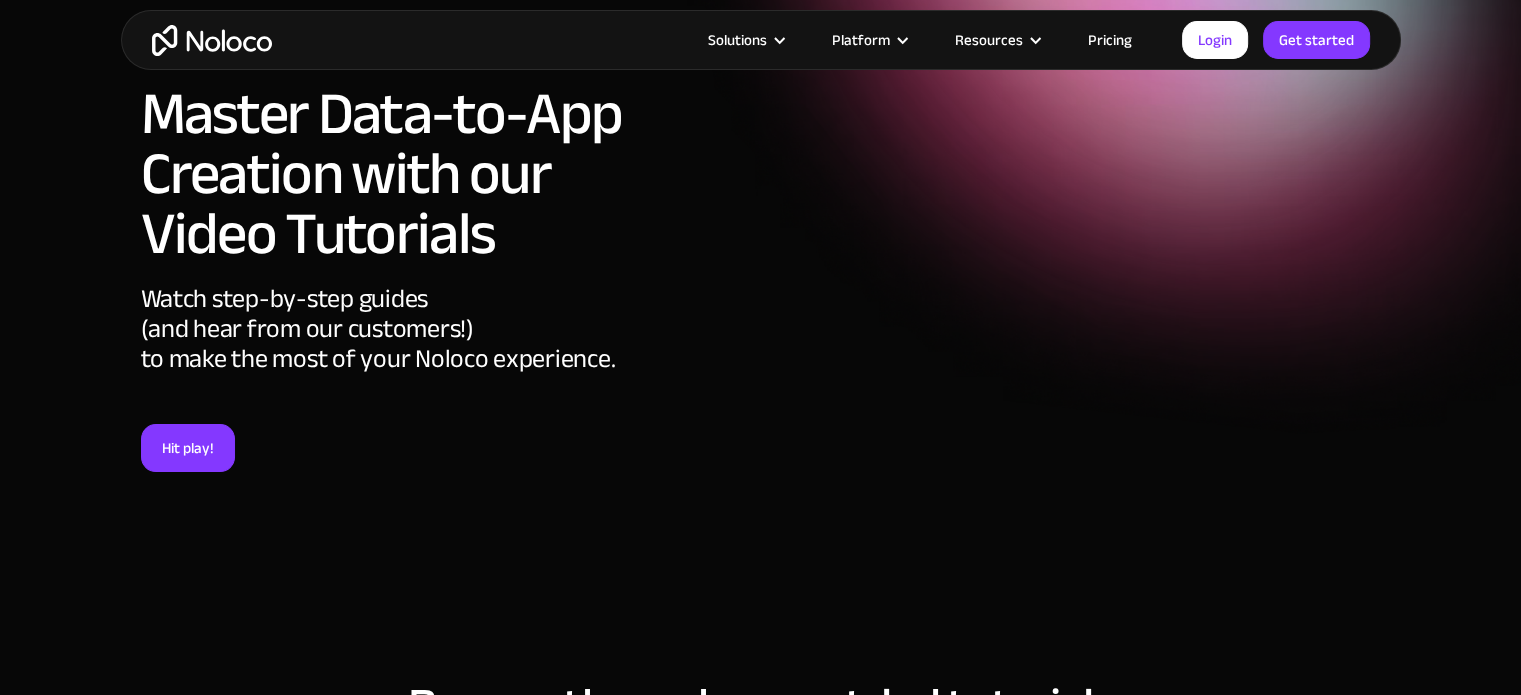click on "Solutions Use Cases Business Types
Project Management Keep track of customers, users, or leads with  a fully customizable Noloco back office app.
Small & Medium Businesses Build the tools you need, from inventory management  to HR software, tailored to your growing business.
Flexible CRM A custom Noloco CRM that perfectly fits your workflow,  centralizes your data, and enables seamless collaboration. Enterprise Empower your teams to build powerful internal tools without code—fully customizable, secure, and enterprise-ready. Client Portal Empower your customers with self-service  and a fully-branded personalized experience.
Agencies Automate tasks, manage clients,  simplify client onboarding, and scale effortlessly.
Team Intranet Simplify communication, collaboration,  and information sharing within your team. Construction Management Streamline, automate, and optimize construction" at bounding box center (760, 254) 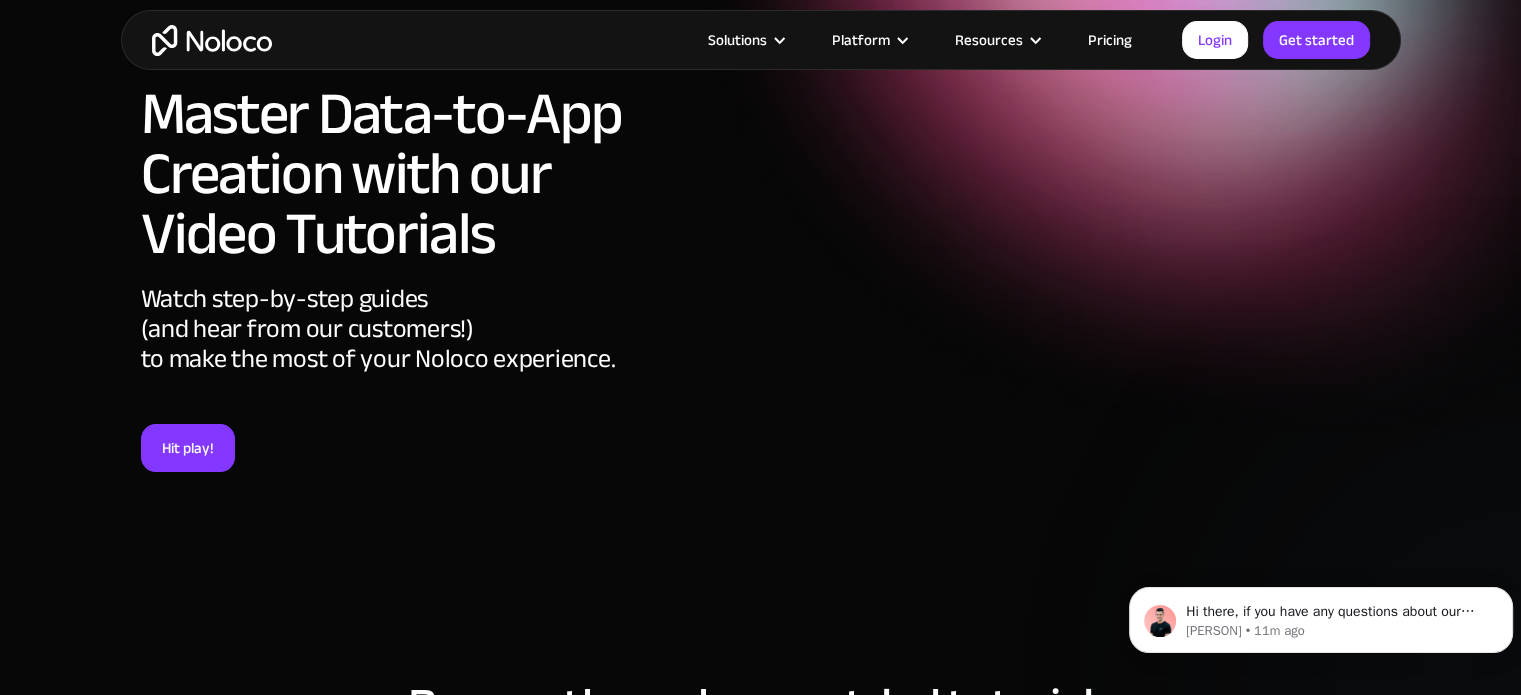 scroll, scrollTop: 0, scrollLeft: 0, axis: both 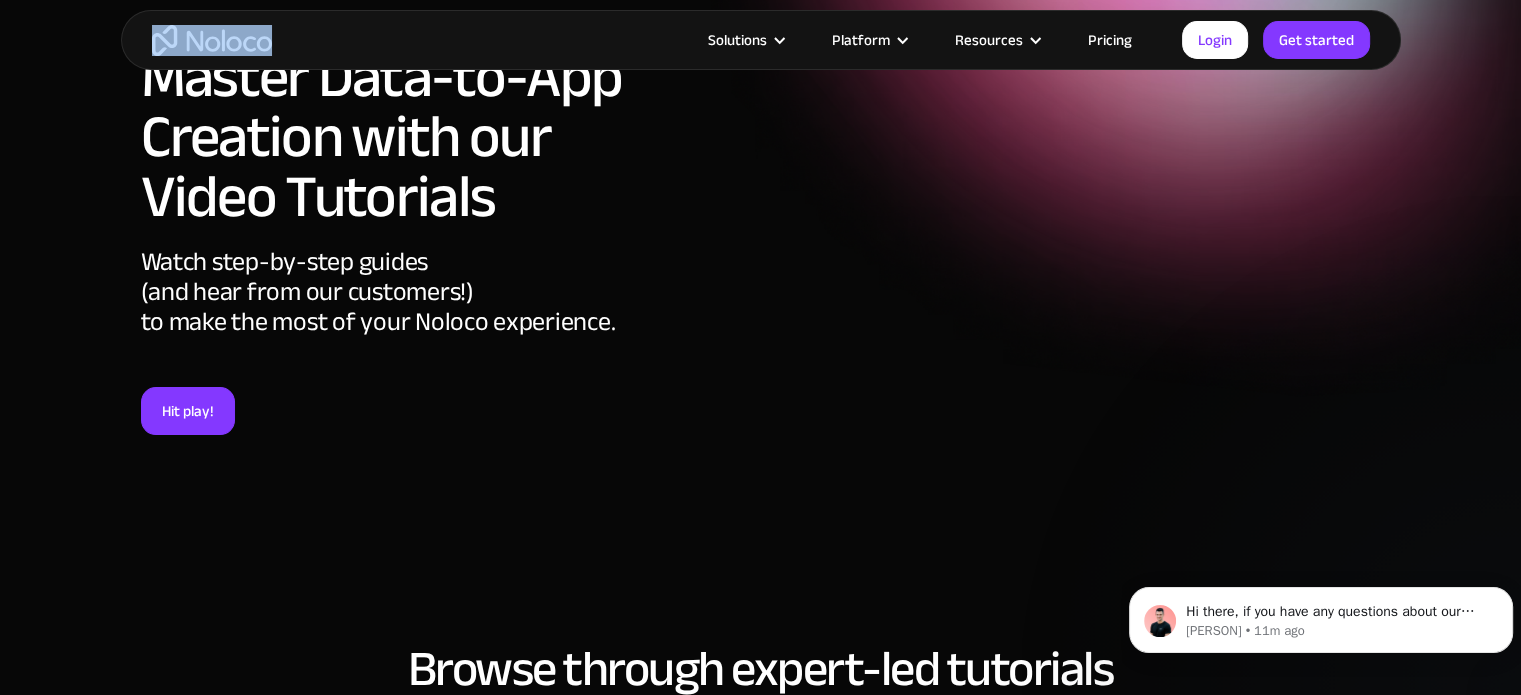drag, startPoint x: 281, startPoint y: 39, endPoint x: 169, endPoint y: 33, distance: 112.1606 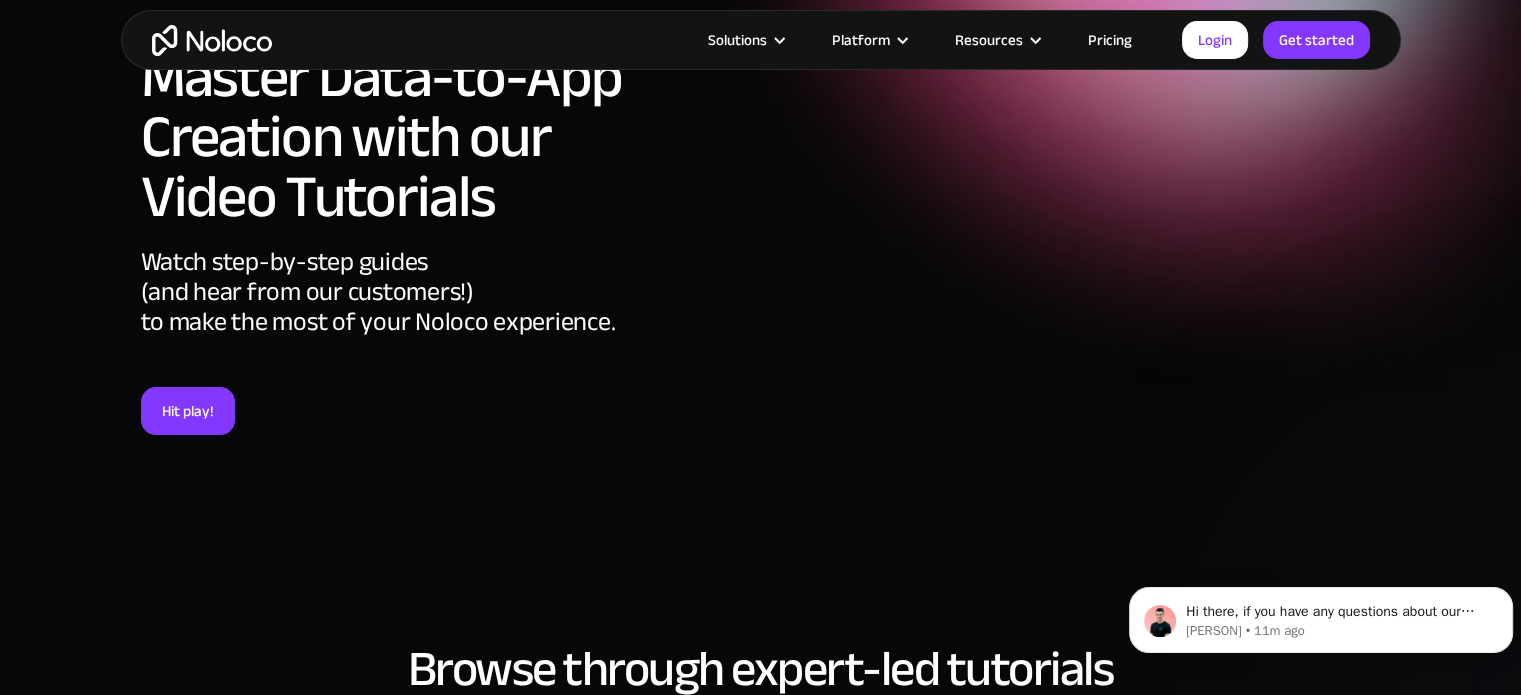 click on "Master Data-to-App Creation with our Video Tutorials Watch step-by-step guides  (and hear from our customers!)  to make the most of your Noloco experience. Hit play!" at bounding box center (761, 261) 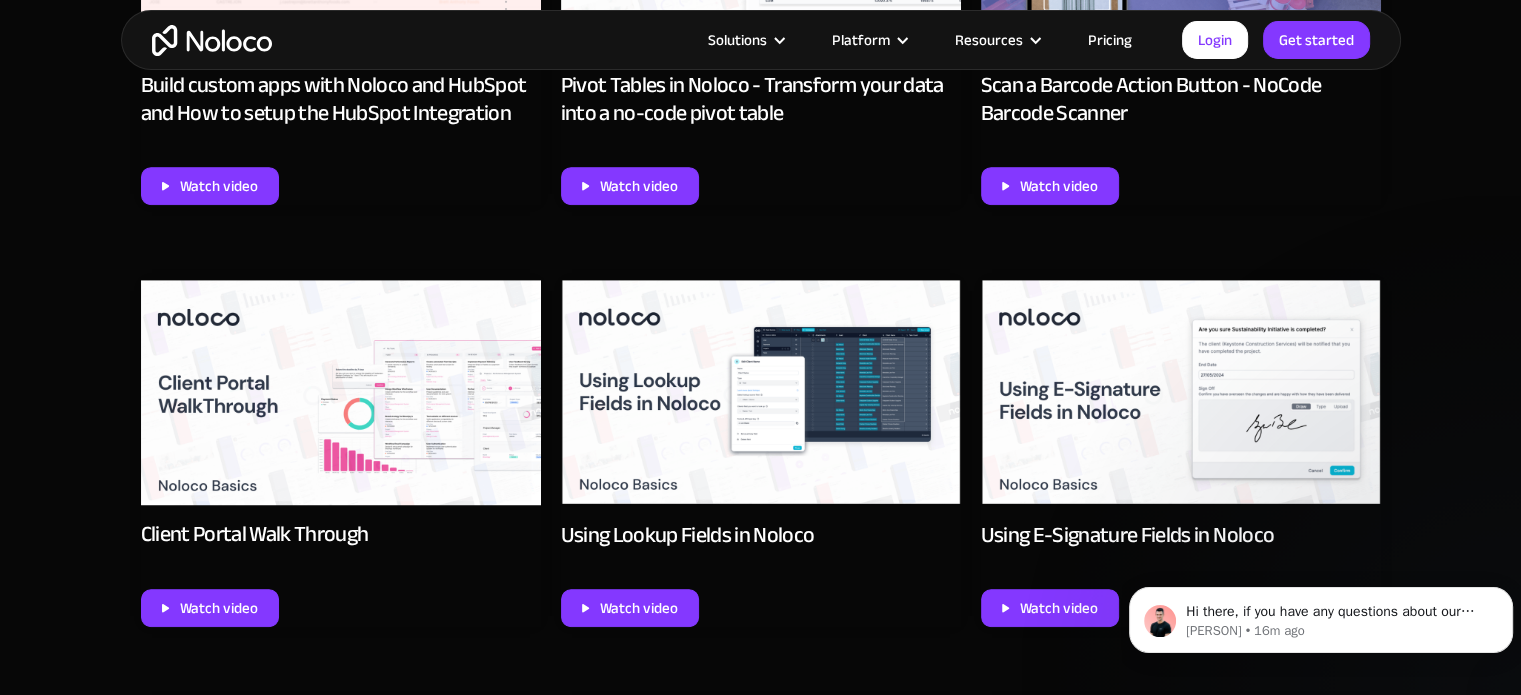 scroll, scrollTop: 1313, scrollLeft: 0, axis: vertical 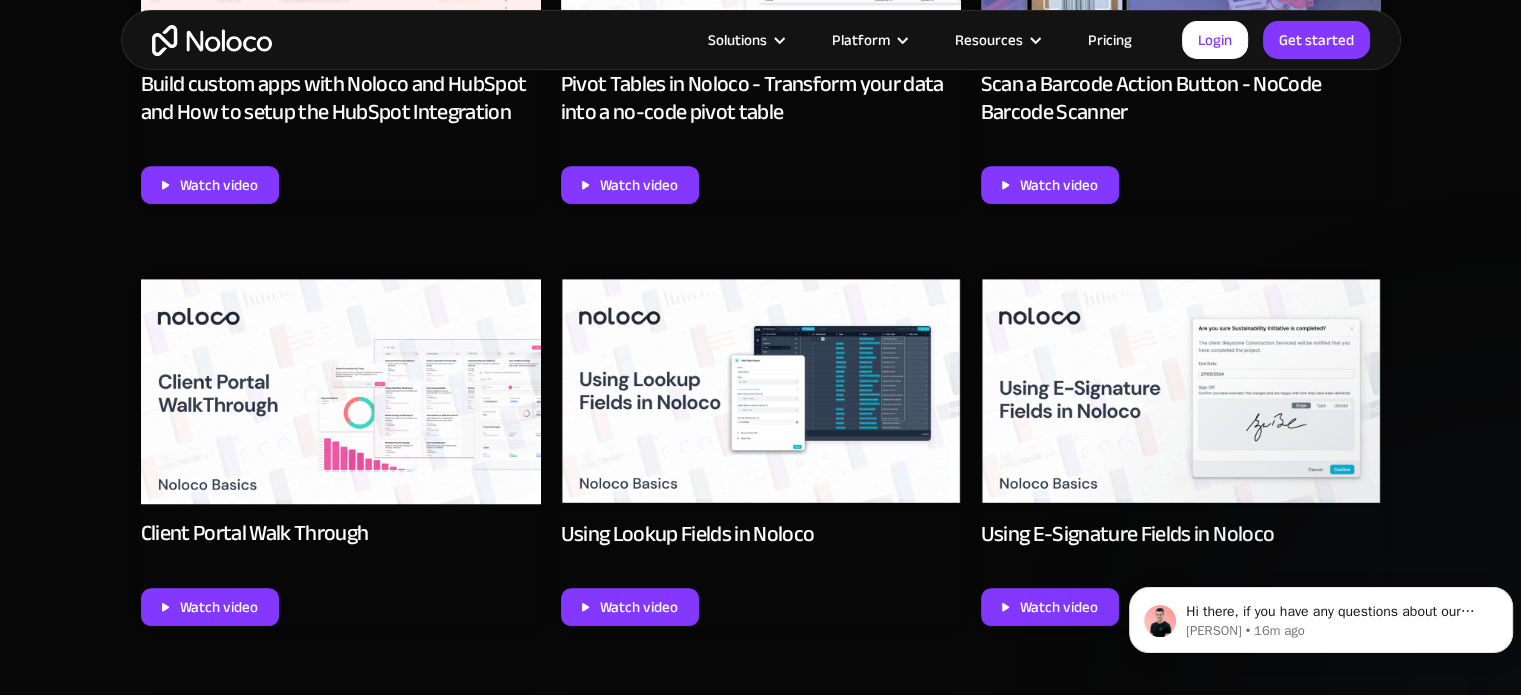 click at bounding box center [341, 391] 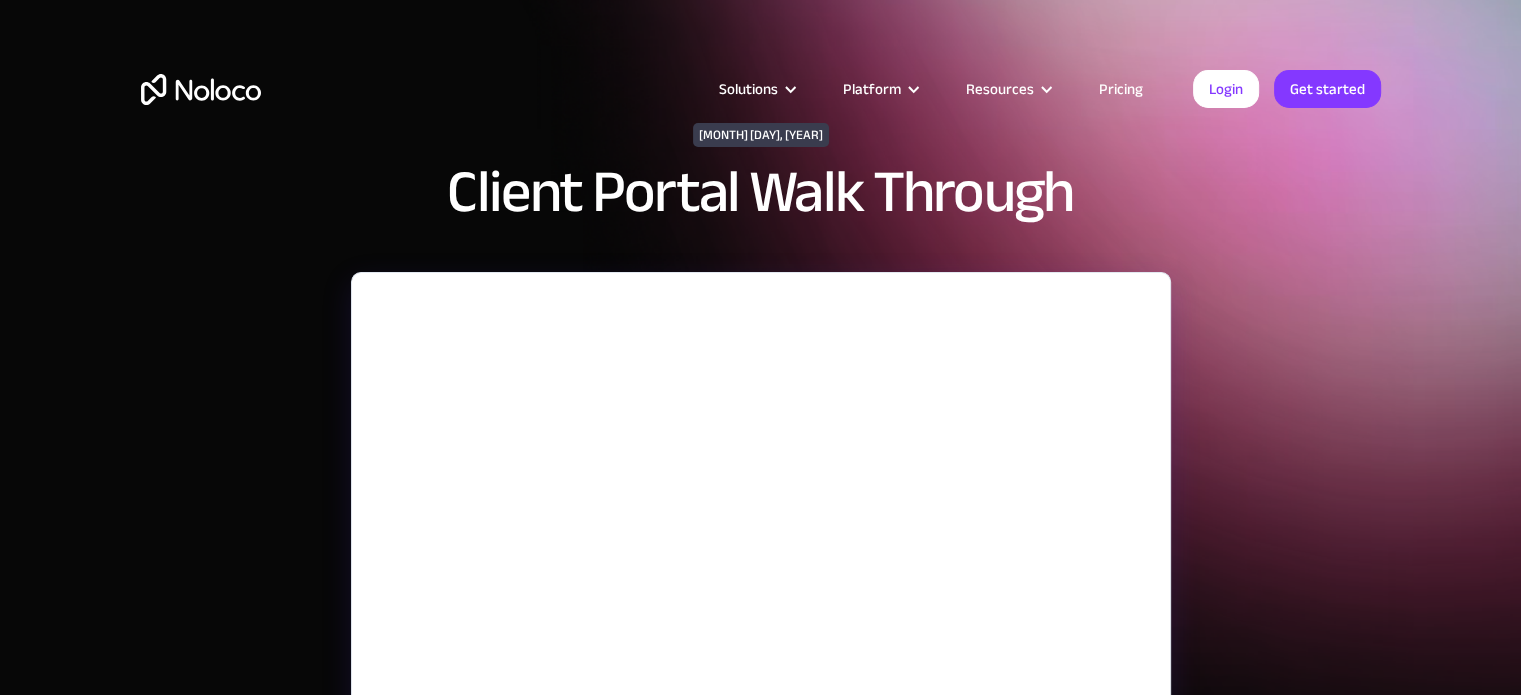 scroll, scrollTop: 0, scrollLeft: 0, axis: both 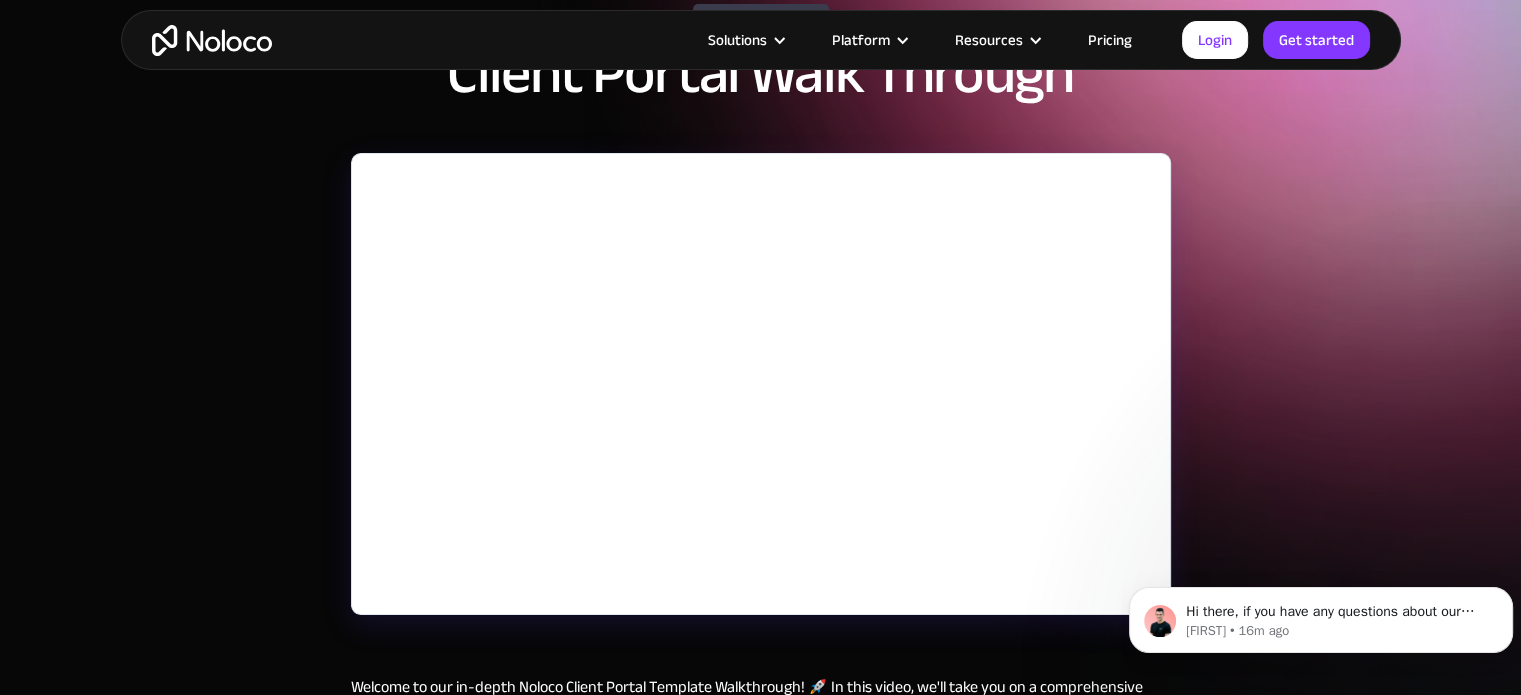 click on "[MONTH] [DAY], [YEAR] Client Portal Walk Through Welcome to our in-depth Noloco Client Portal Template Walkthrough! 🚀 In this video, we'll take you on a comprehensive journey through one of our most popular templates. Whether you're a small business owner or a project manager, this tutorial will help you create a seamless client experience with Noloco's no-code platform. Chapters In this video we will cover...  -How to effortlessly clone the Client Portal Template-Effective navigation tips to maximize usability -An exploration of key features and functionalities By the end of this video, you'll have a solid understanding of how to utilize Noloco's Client Portal Template to enhance your business operations and client interactions." at bounding box center [760, 502] 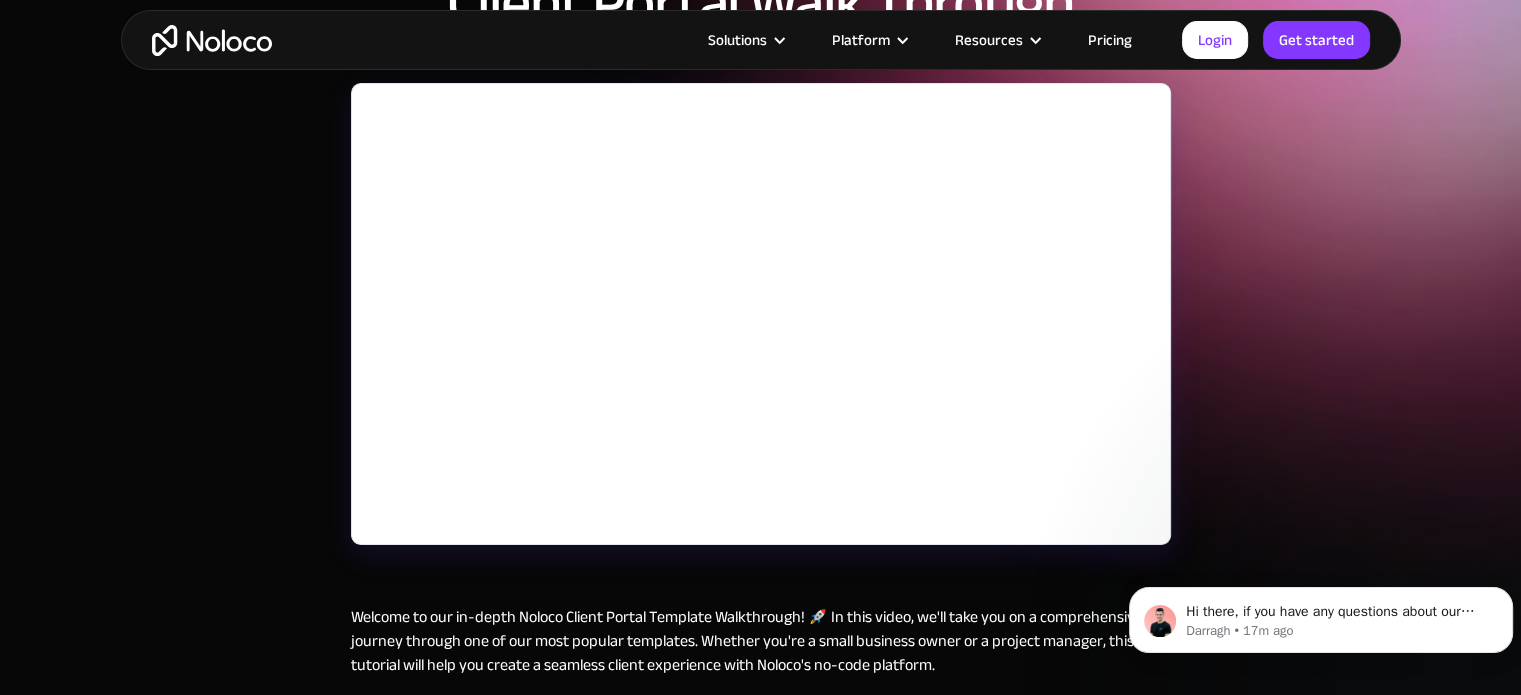scroll, scrollTop: 148, scrollLeft: 0, axis: vertical 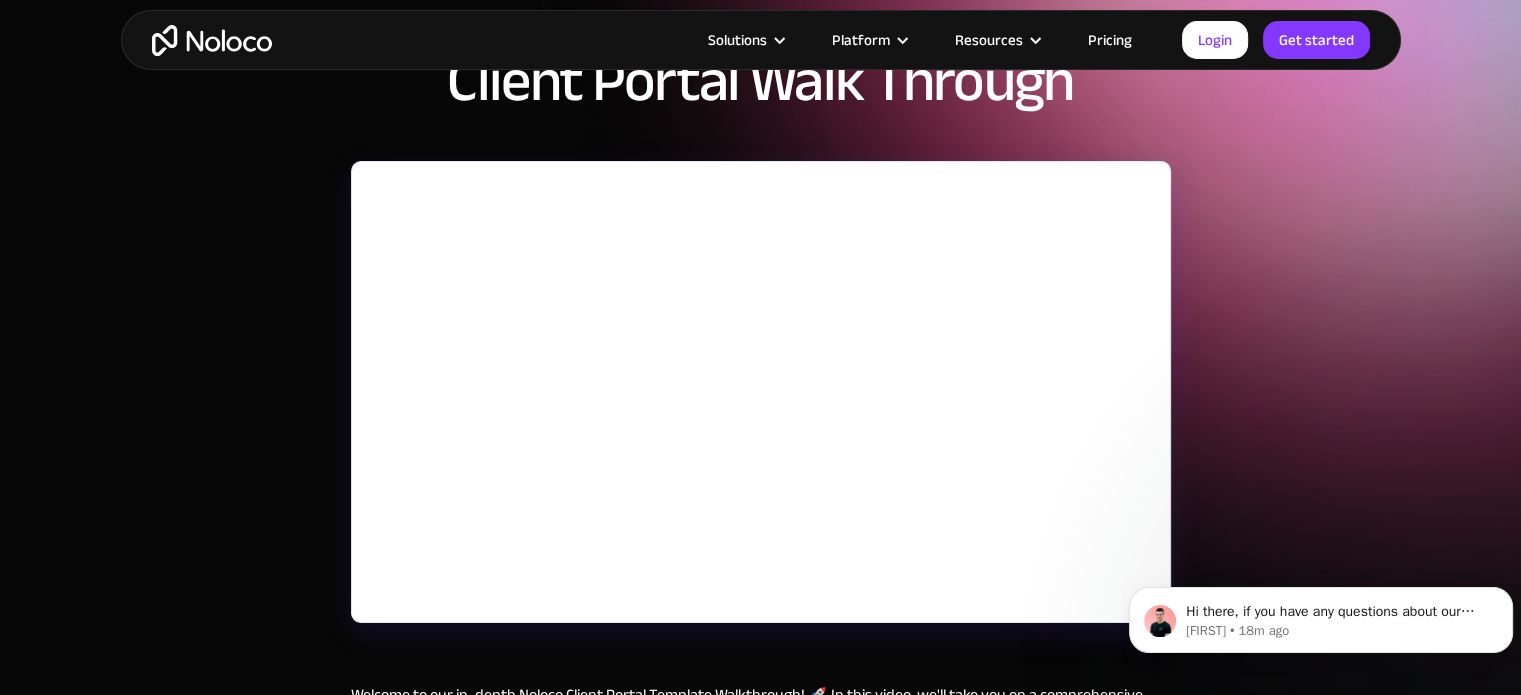 click on "Hi there, if you have any questions about our pricing, just let us know! [FIRST] [FIRST] • 18m ago" 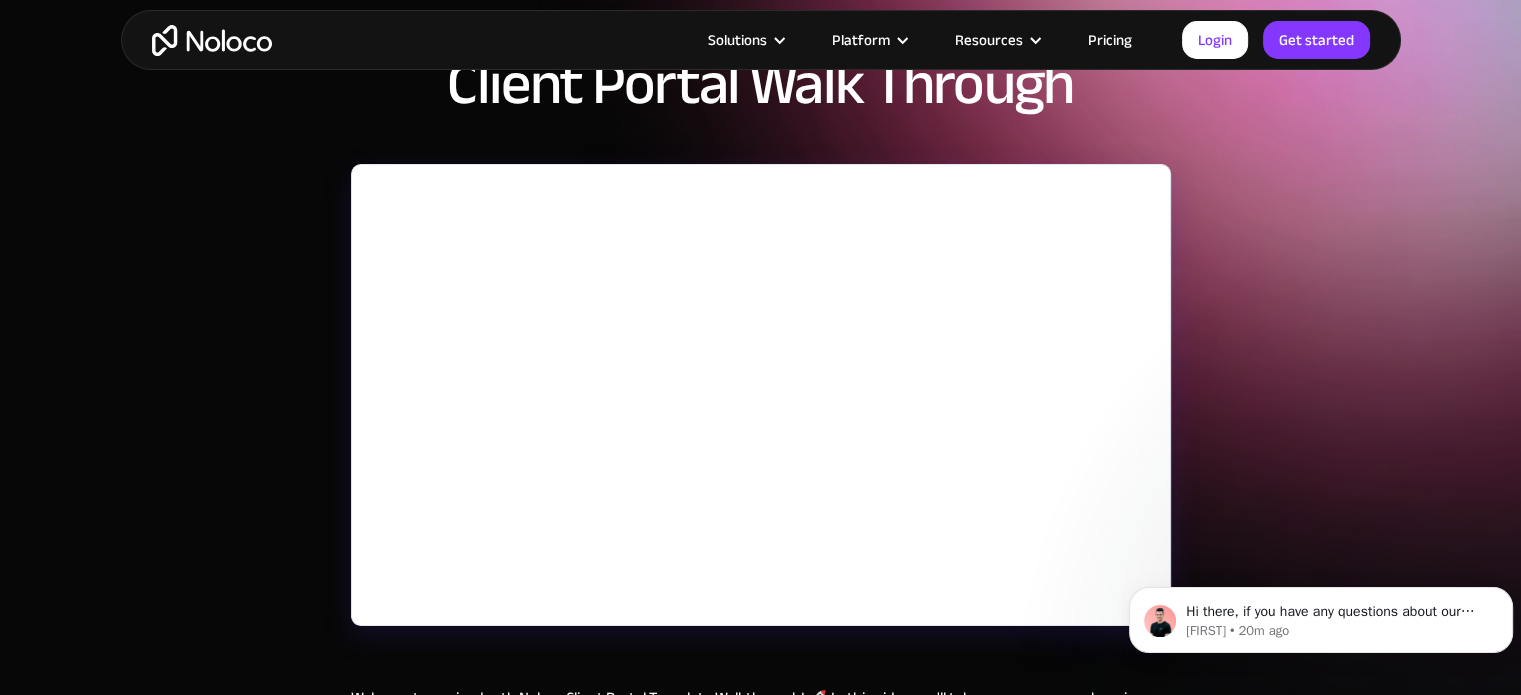 scroll, scrollTop: 141, scrollLeft: 0, axis: vertical 